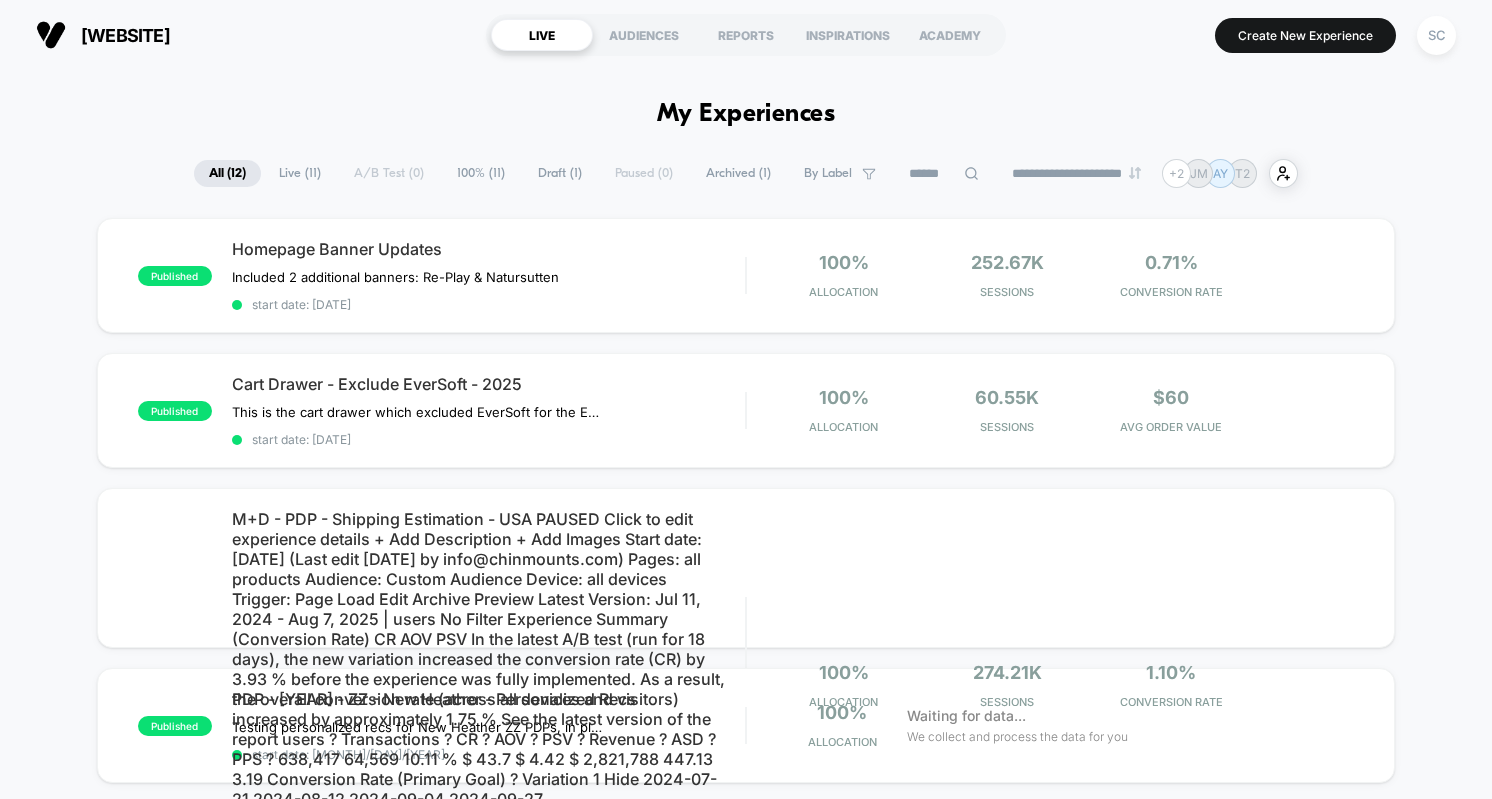 scroll, scrollTop: 0, scrollLeft: 0, axis: both 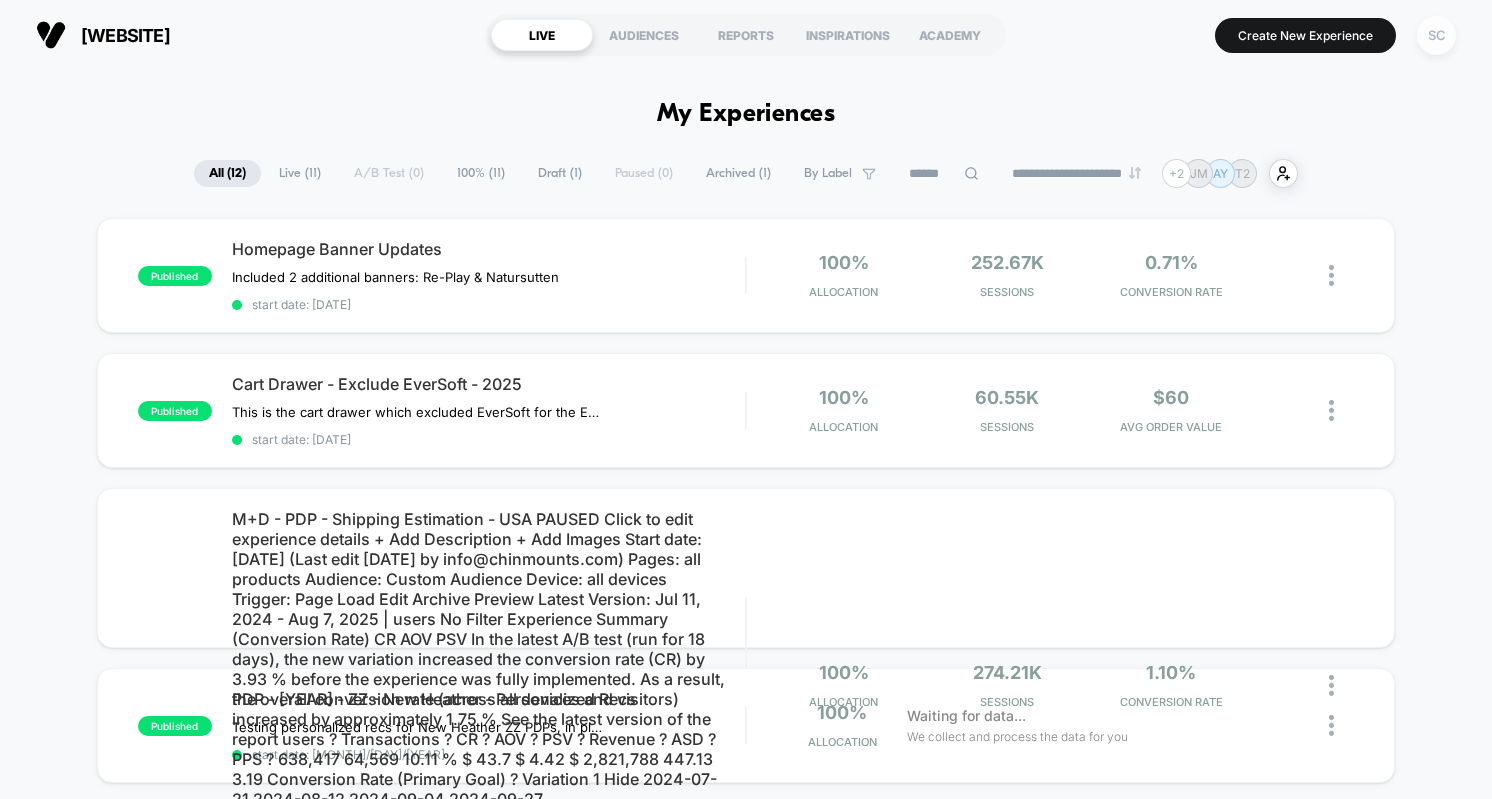 click on "SC" at bounding box center (1436, 35) 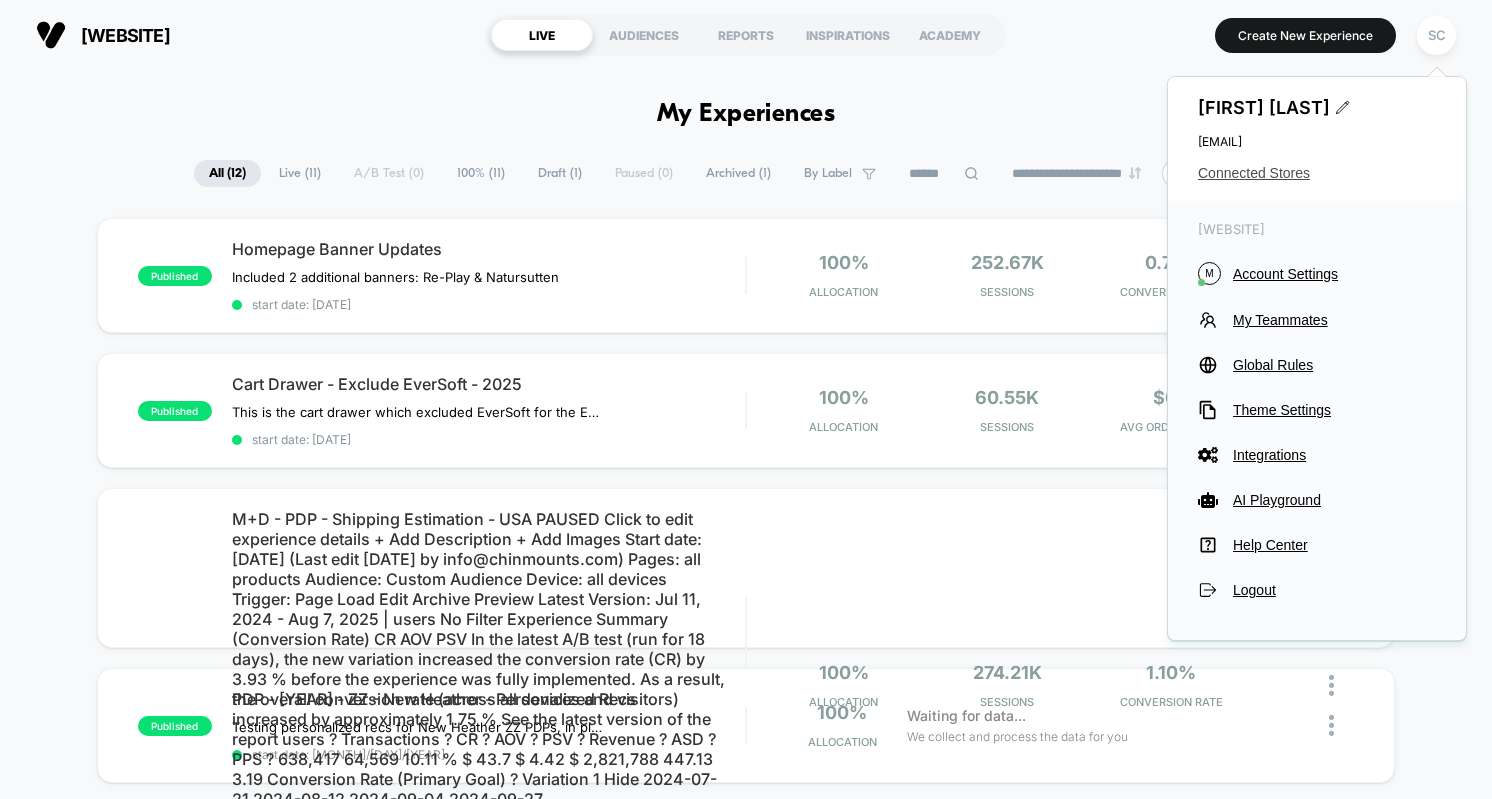 click on "Connected Stores" at bounding box center (1317, 173) 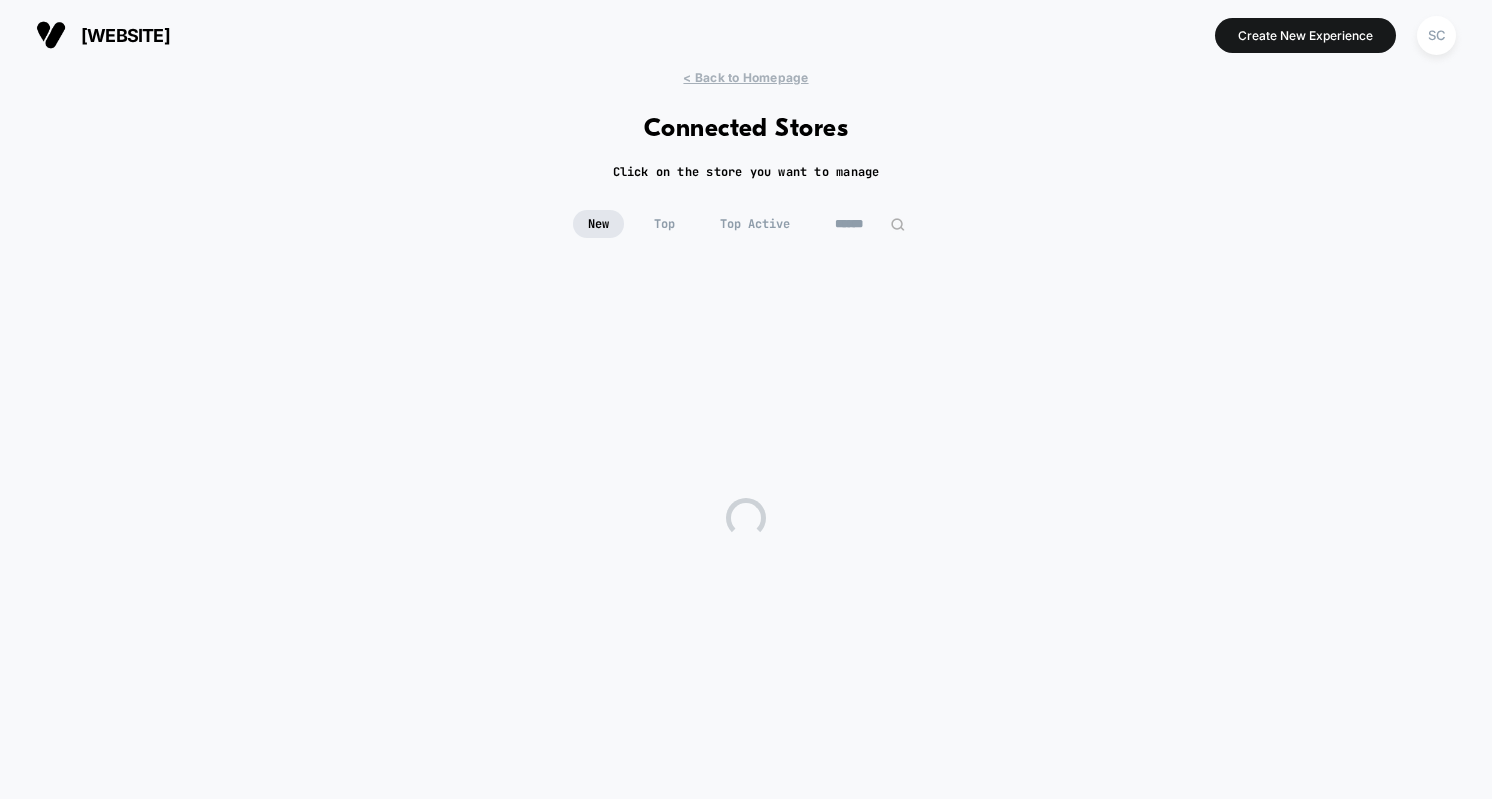 click at bounding box center (870, 224) 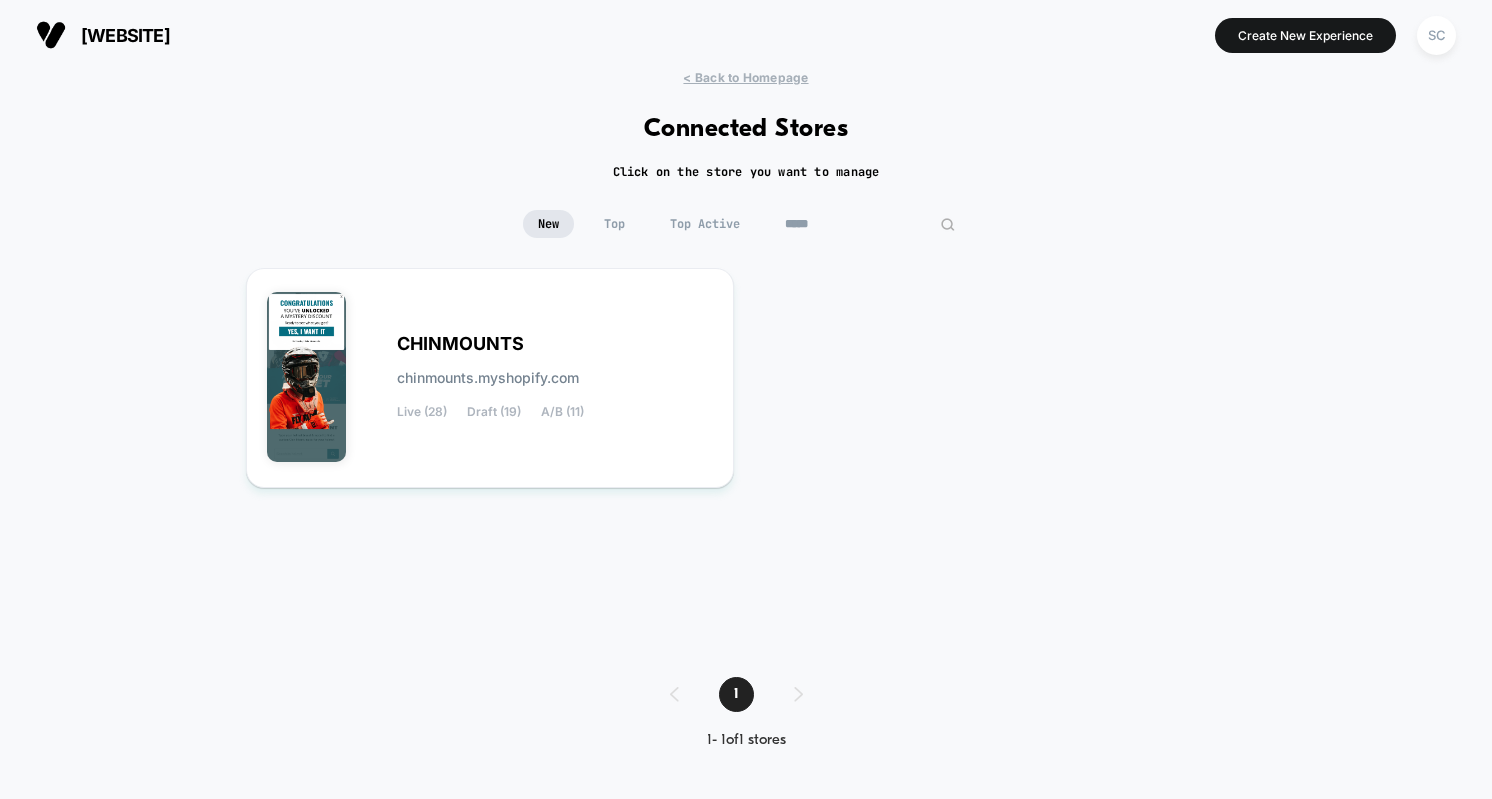 type on "*****" 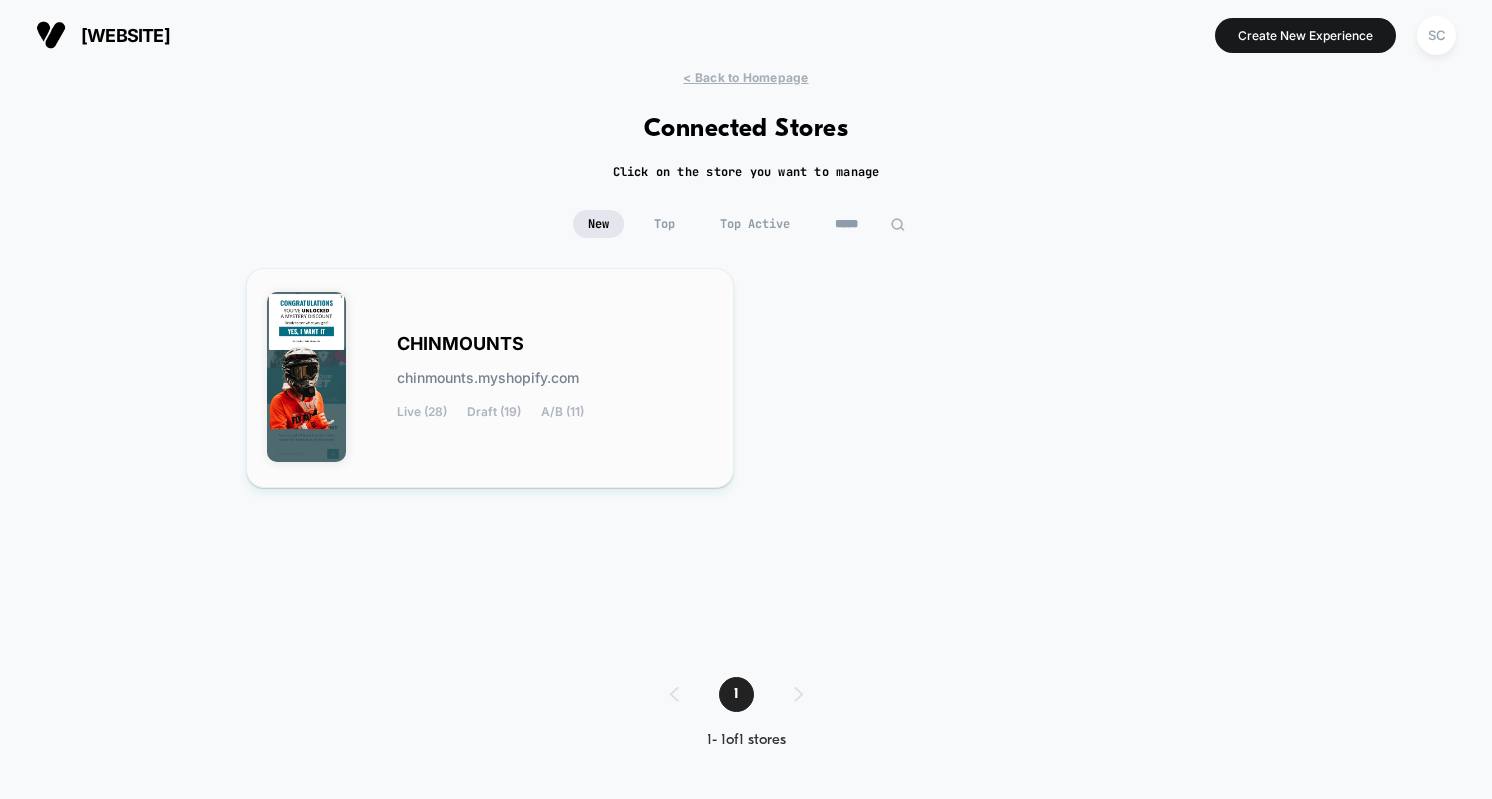 click on "Live (28)" at bounding box center [422, 412] 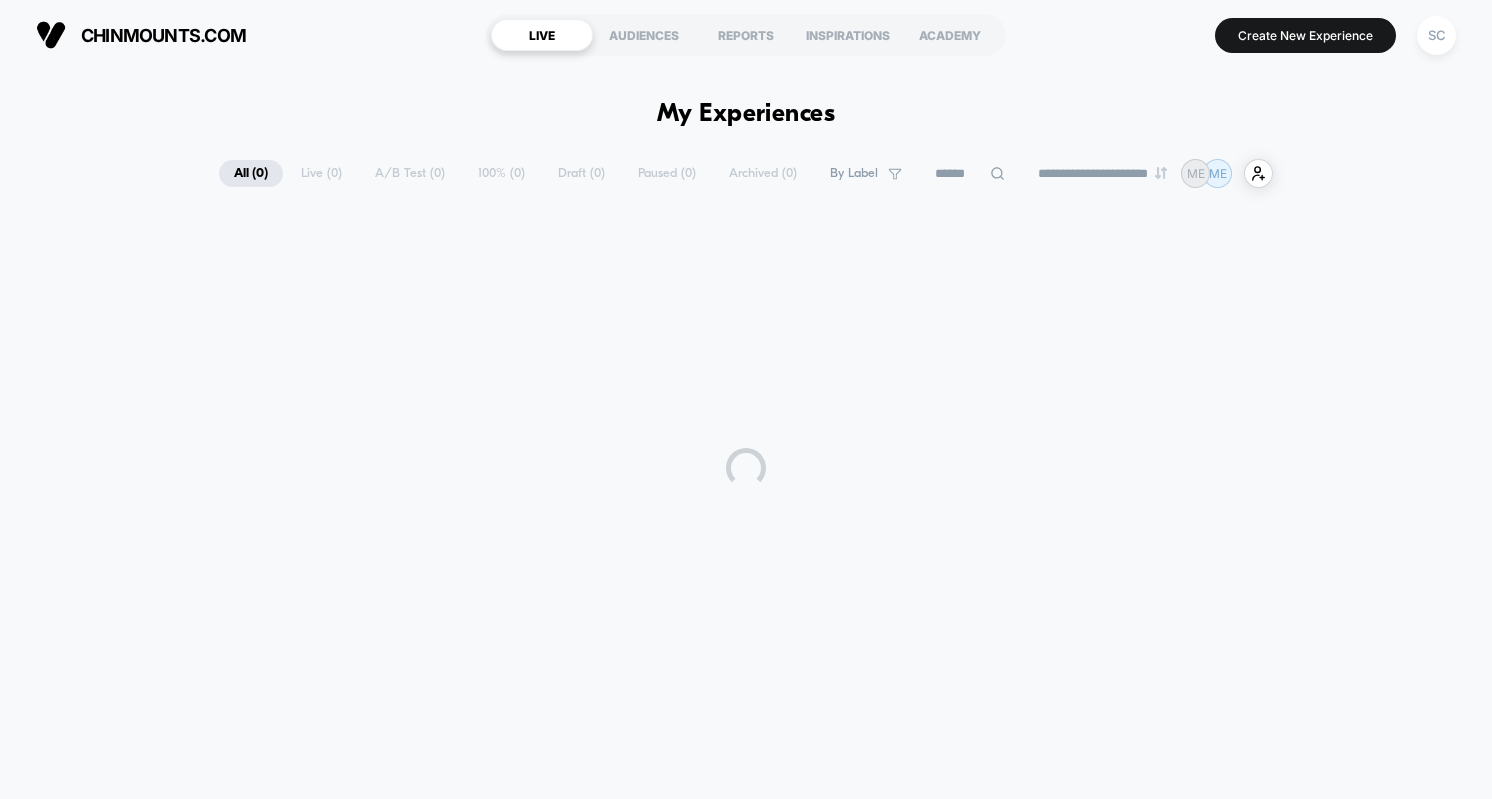 click on "**********" at bounding box center (1104, 173) 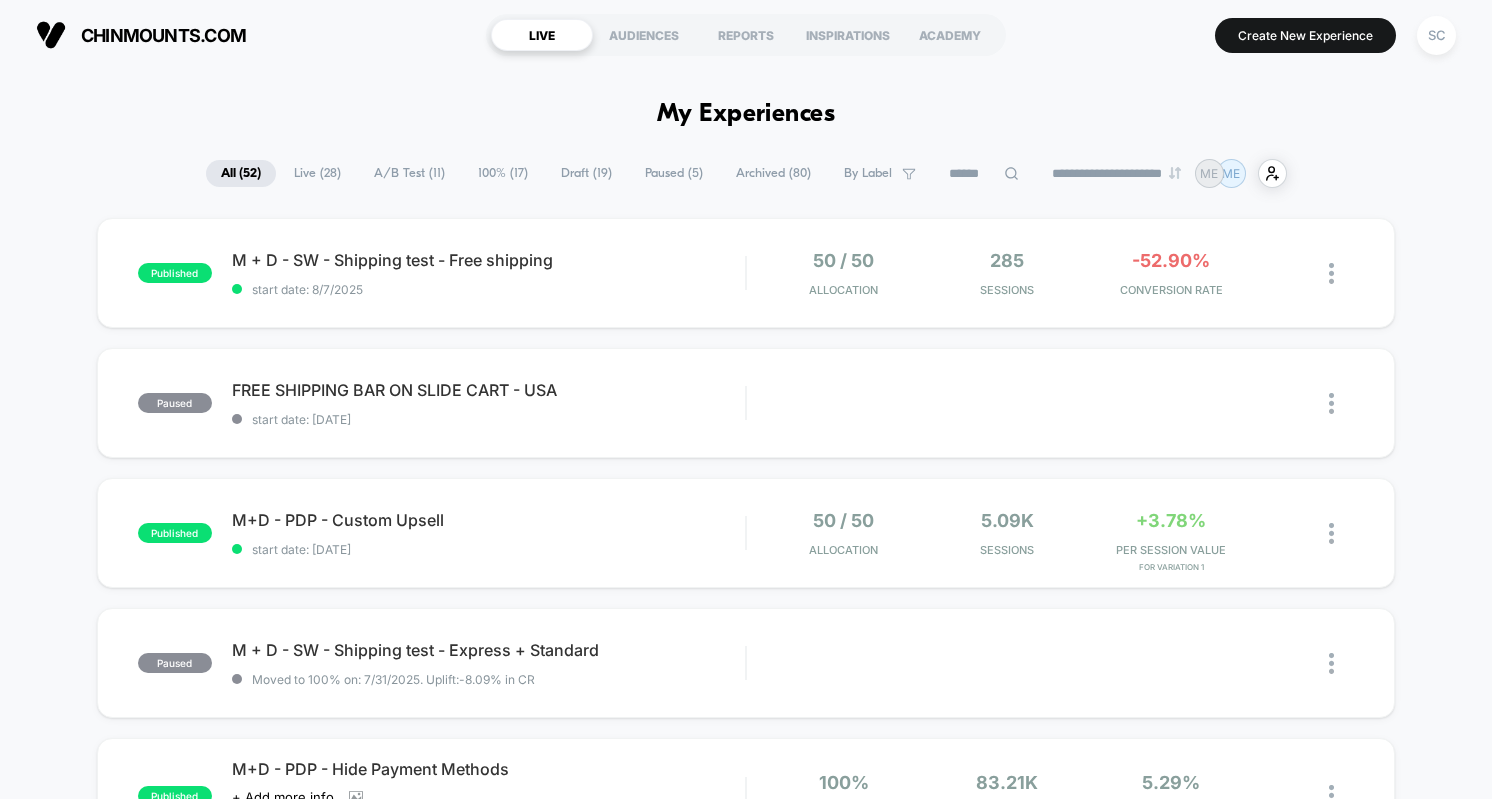 click at bounding box center [984, 174] 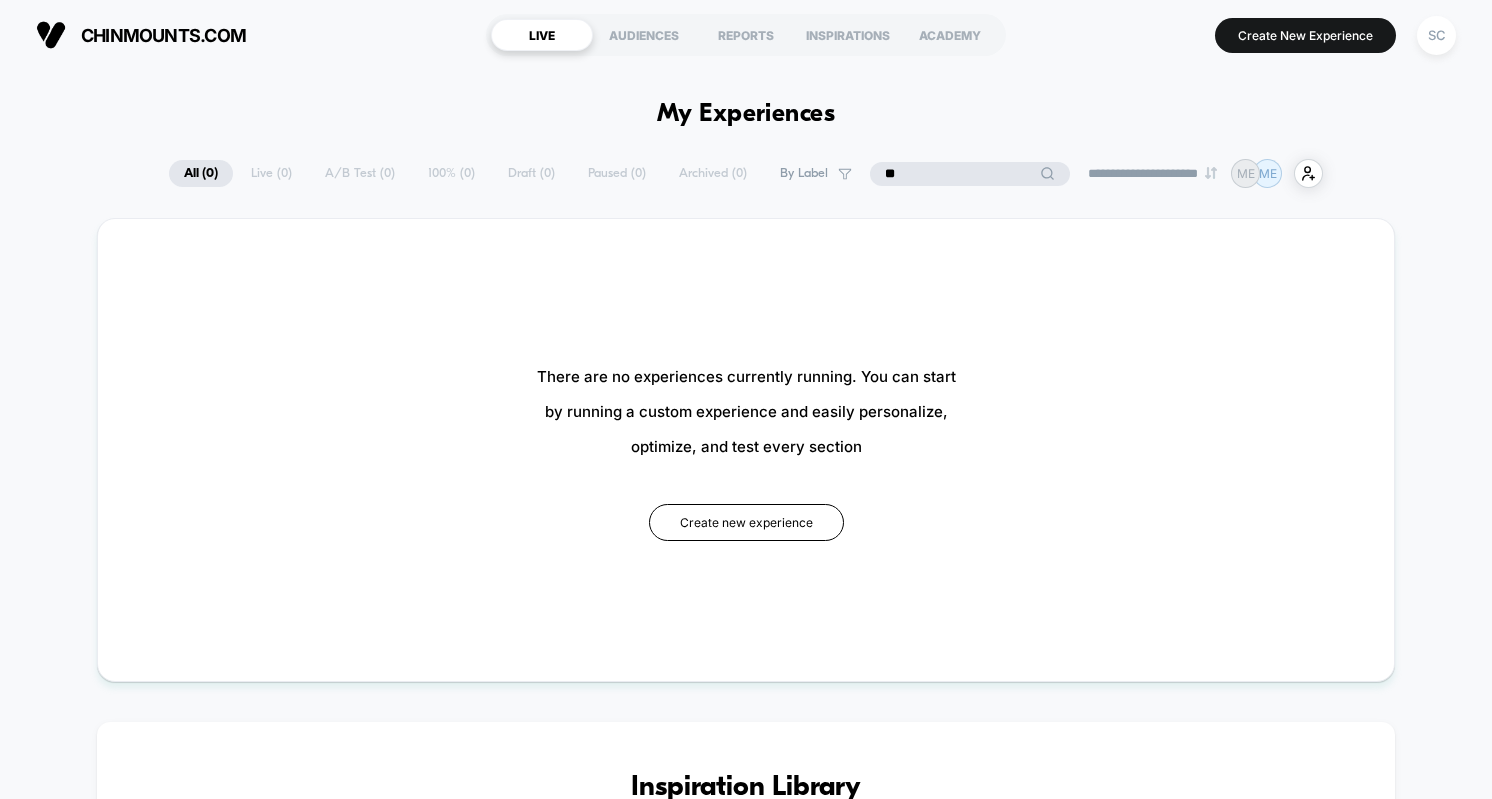 type on "*" 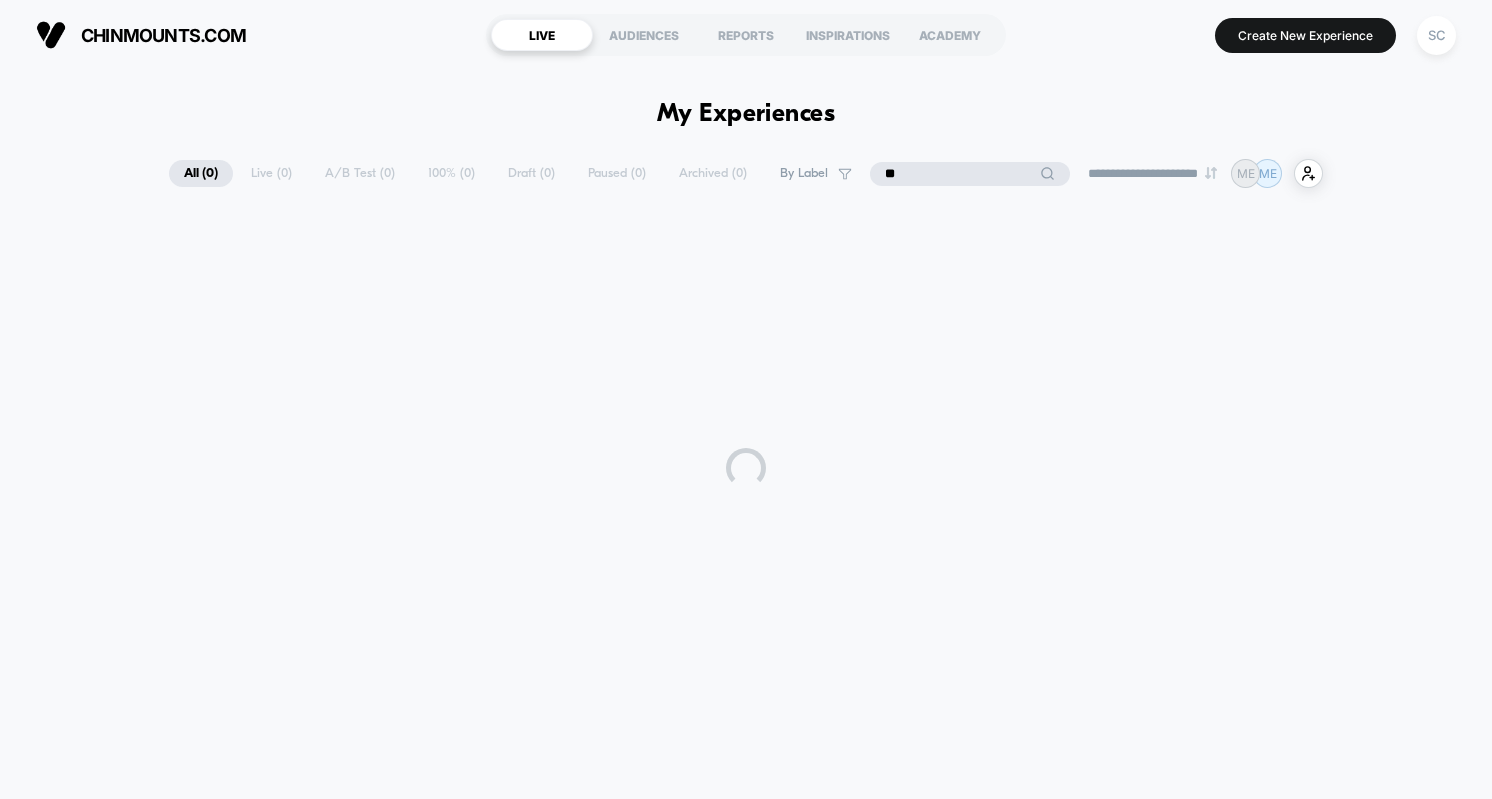 type on "*" 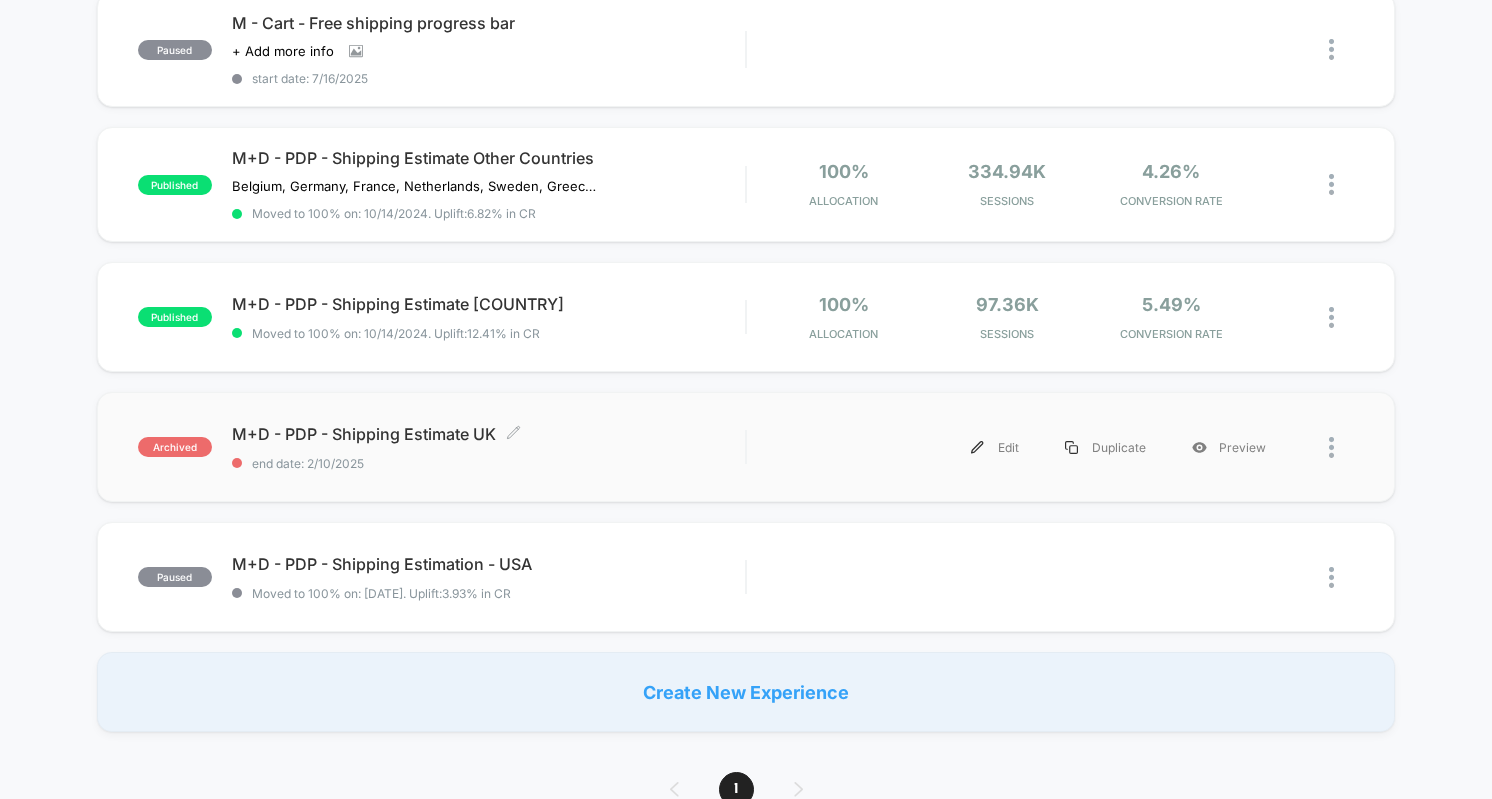 scroll, scrollTop: 0, scrollLeft: 0, axis: both 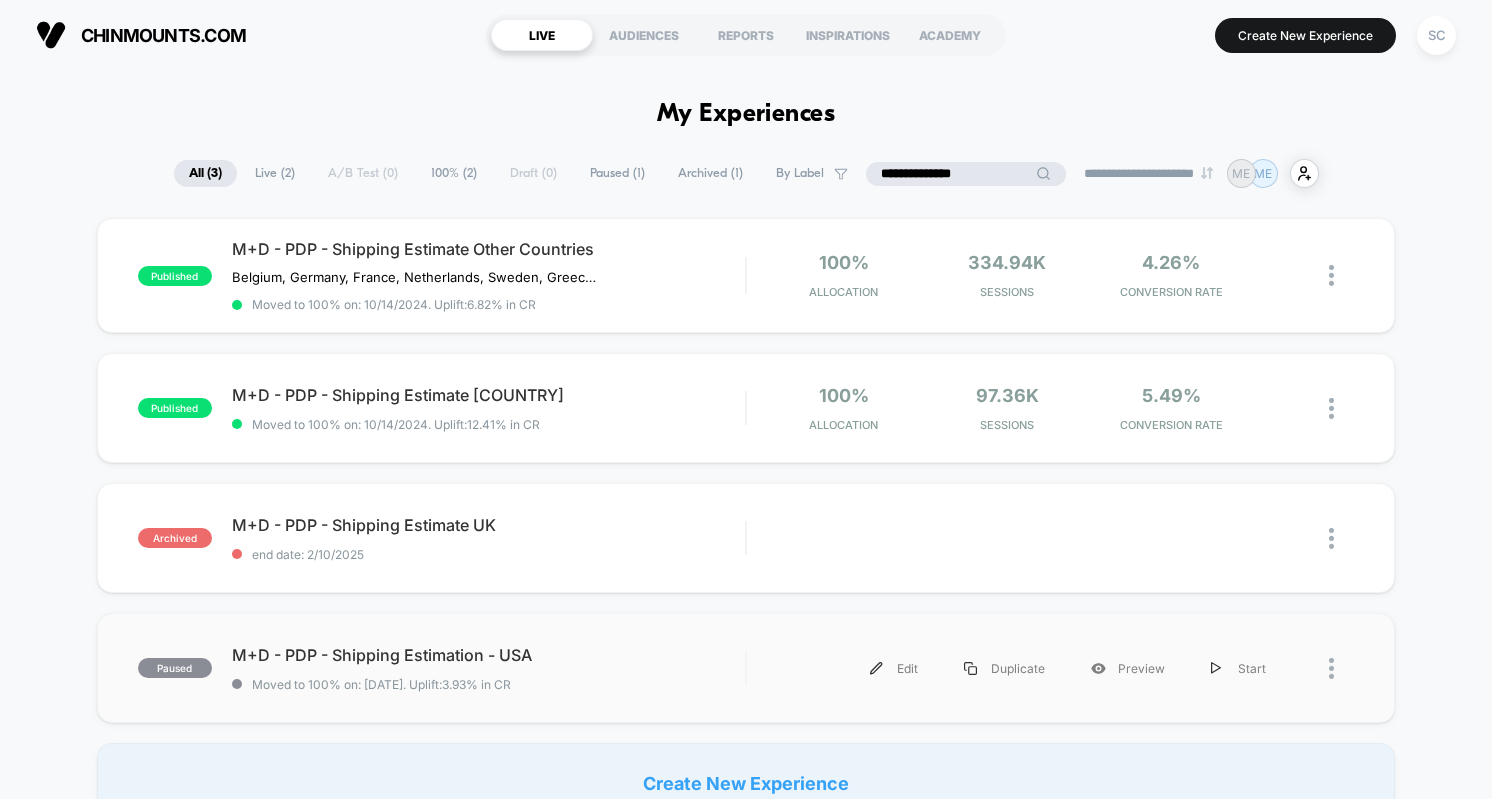 type on "**********" 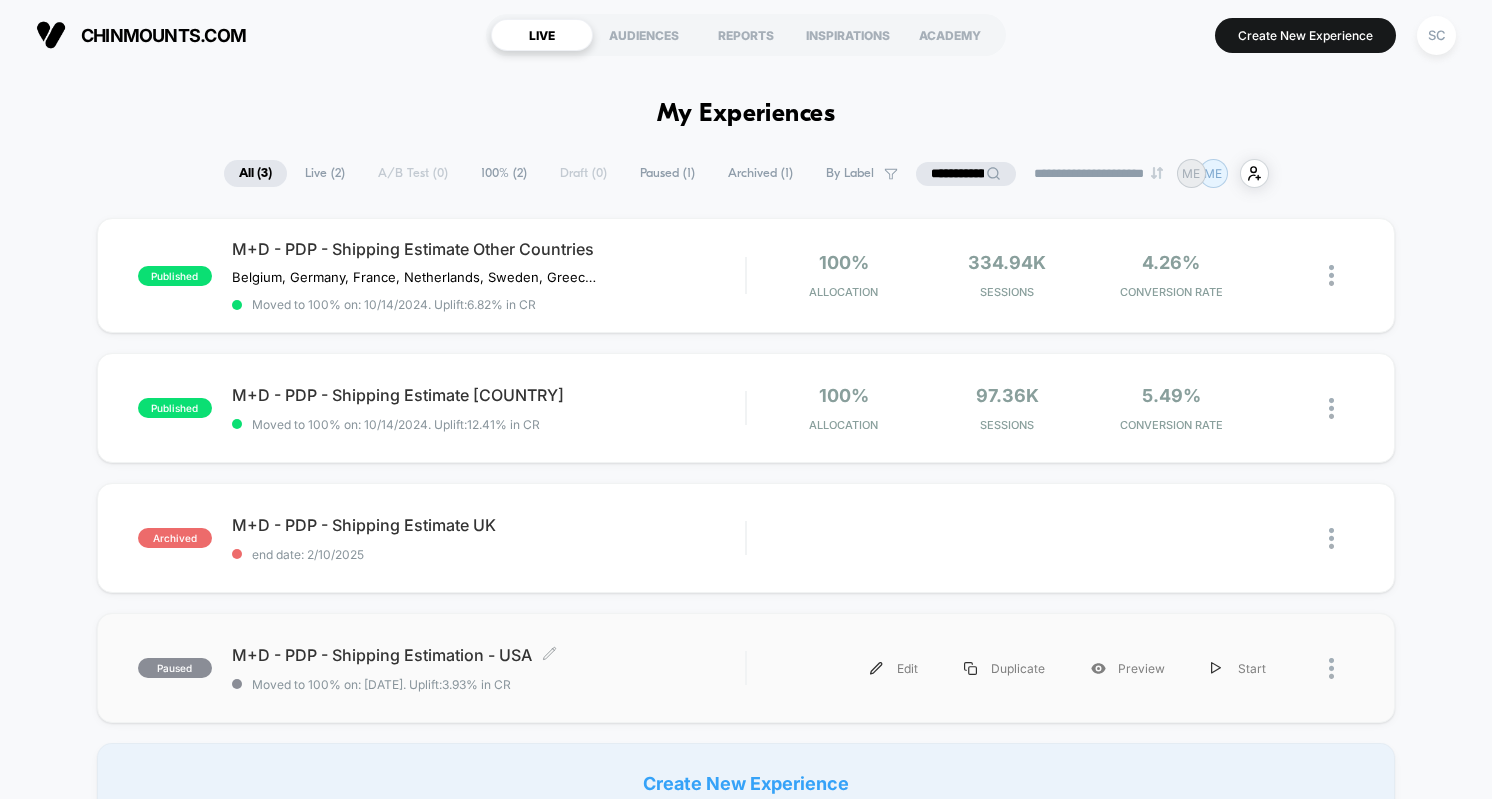 click on "M+D - PDP - Shipping Estimation - [COUNTRY] Click to edit experience details" at bounding box center [488, 655] 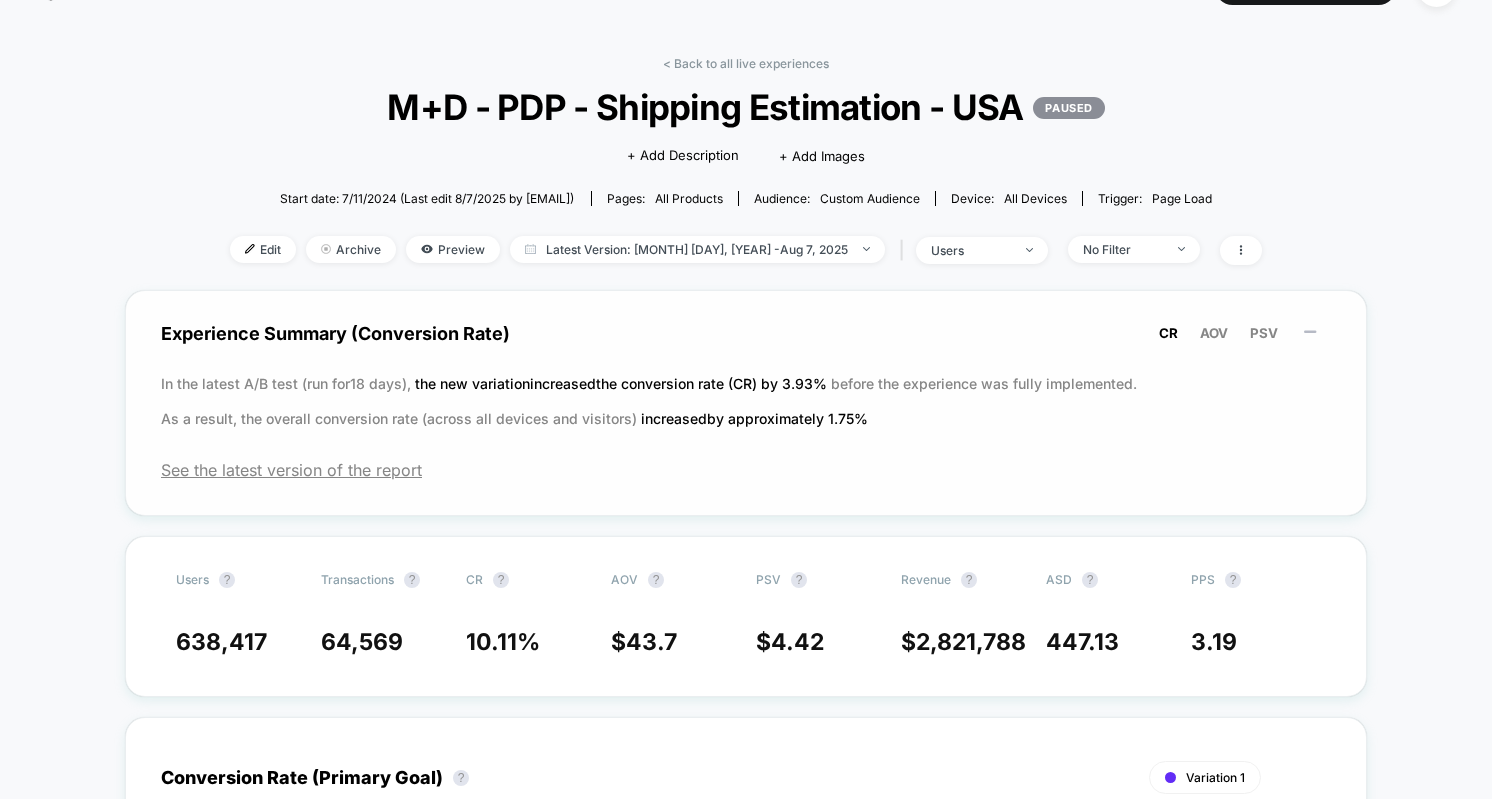 scroll, scrollTop: 0, scrollLeft: 0, axis: both 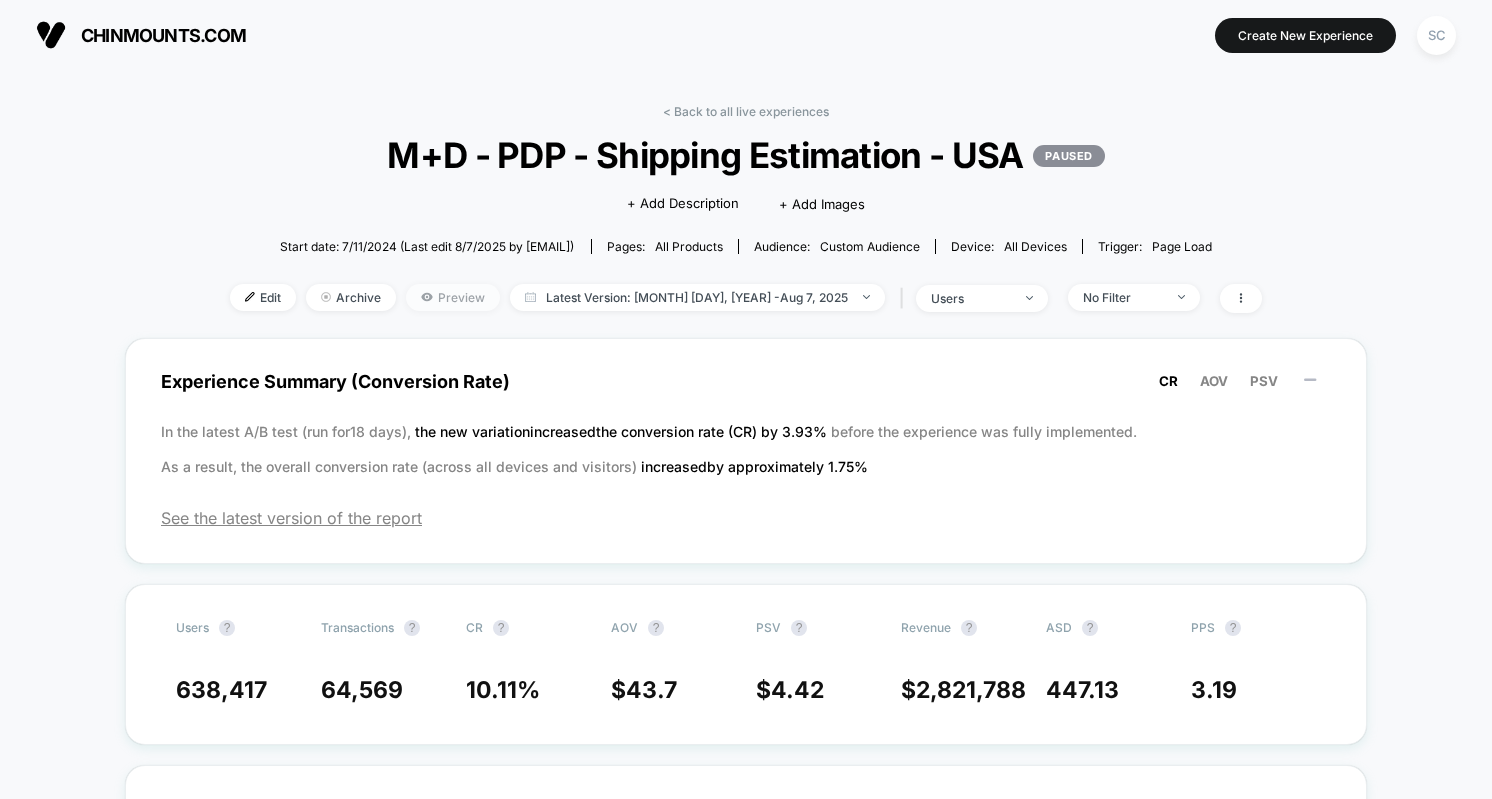click on "Preview" at bounding box center (453, 297) 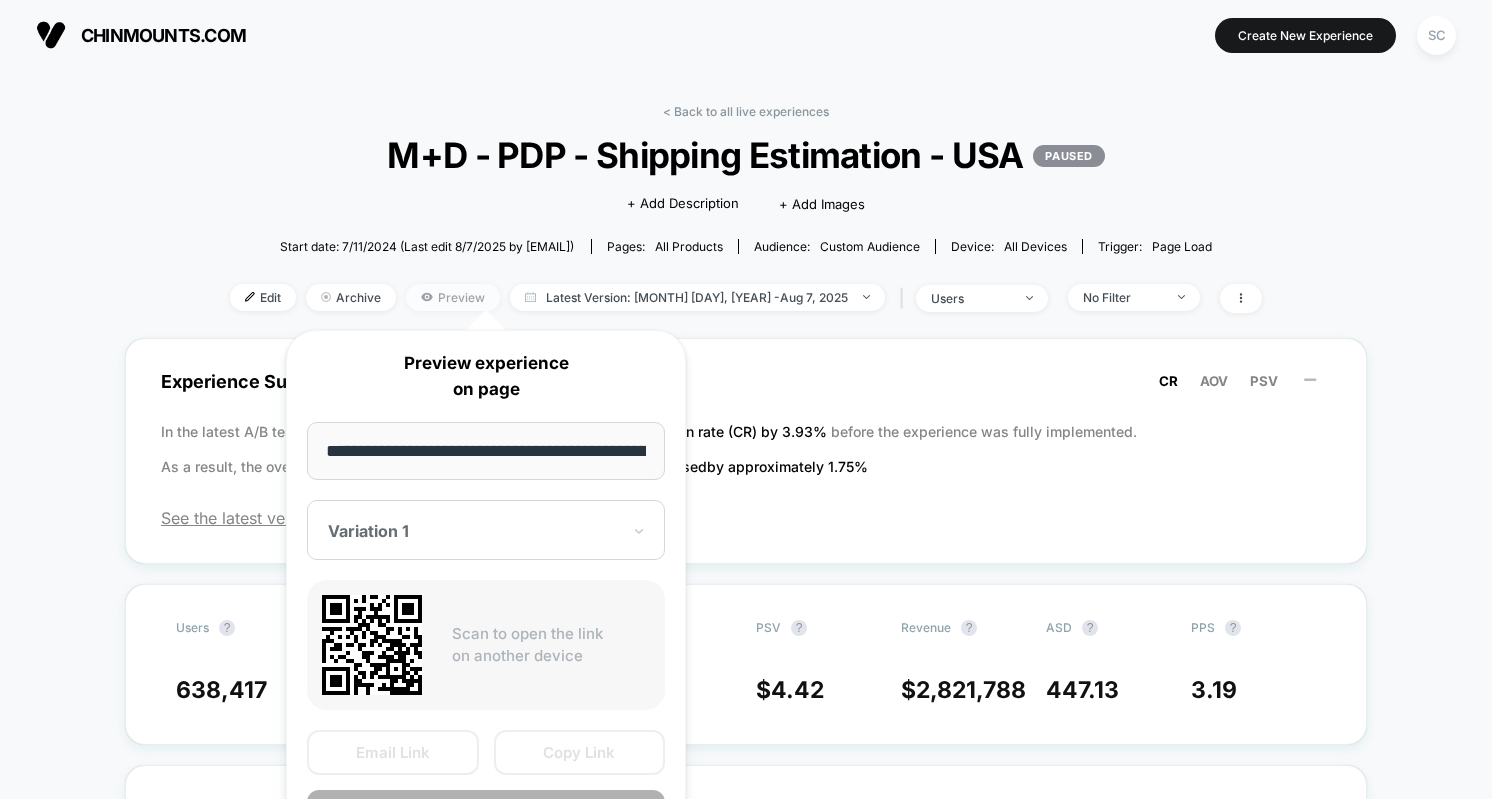scroll, scrollTop: 0, scrollLeft: 276, axis: horizontal 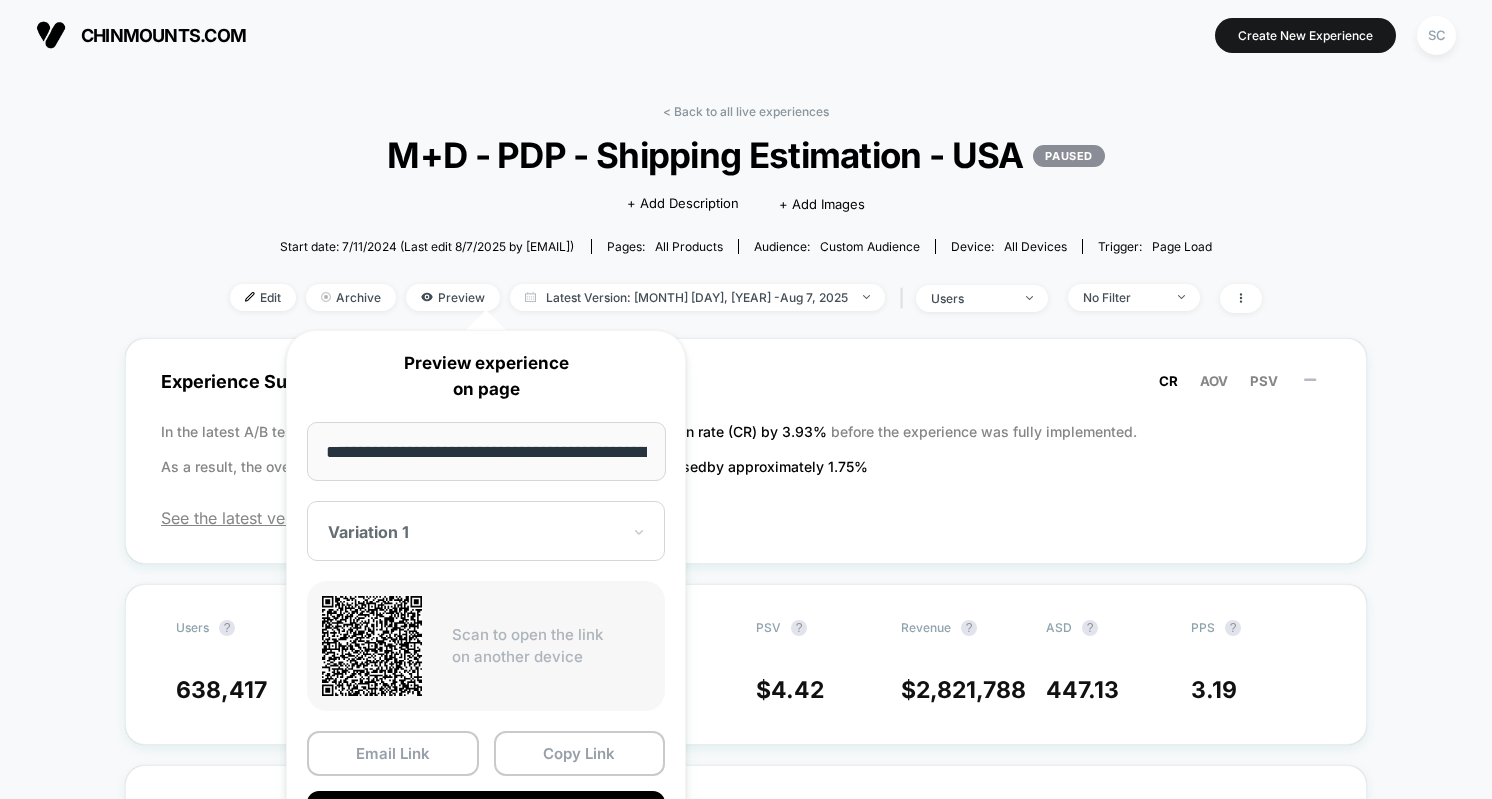 click on "Variation 1" at bounding box center (486, 531) 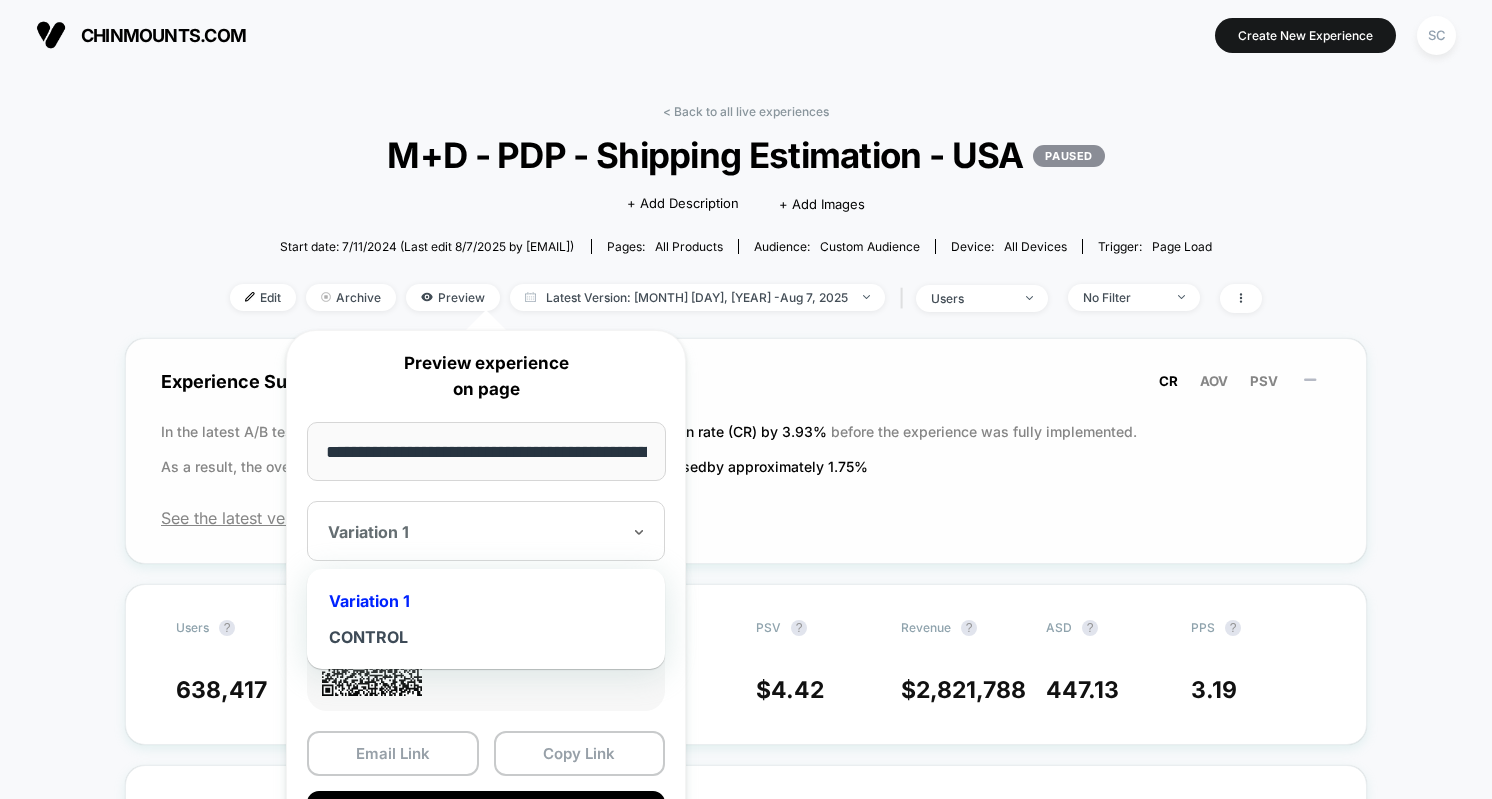 click on "Experience Summary    (Conversion Rate) CR AOV PSV In the latest A/B test (run for  [DAYS]   days),   the new variation  increased  the conversion rate (CR) by   [PERCENTAGE] %   before the experience was fully implemented.  As a result, the overall conversion rate (across all devices and visitors)   increased  by approximately   [PERCENTAGE] % See the latest version of the report" at bounding box center [746, 451] 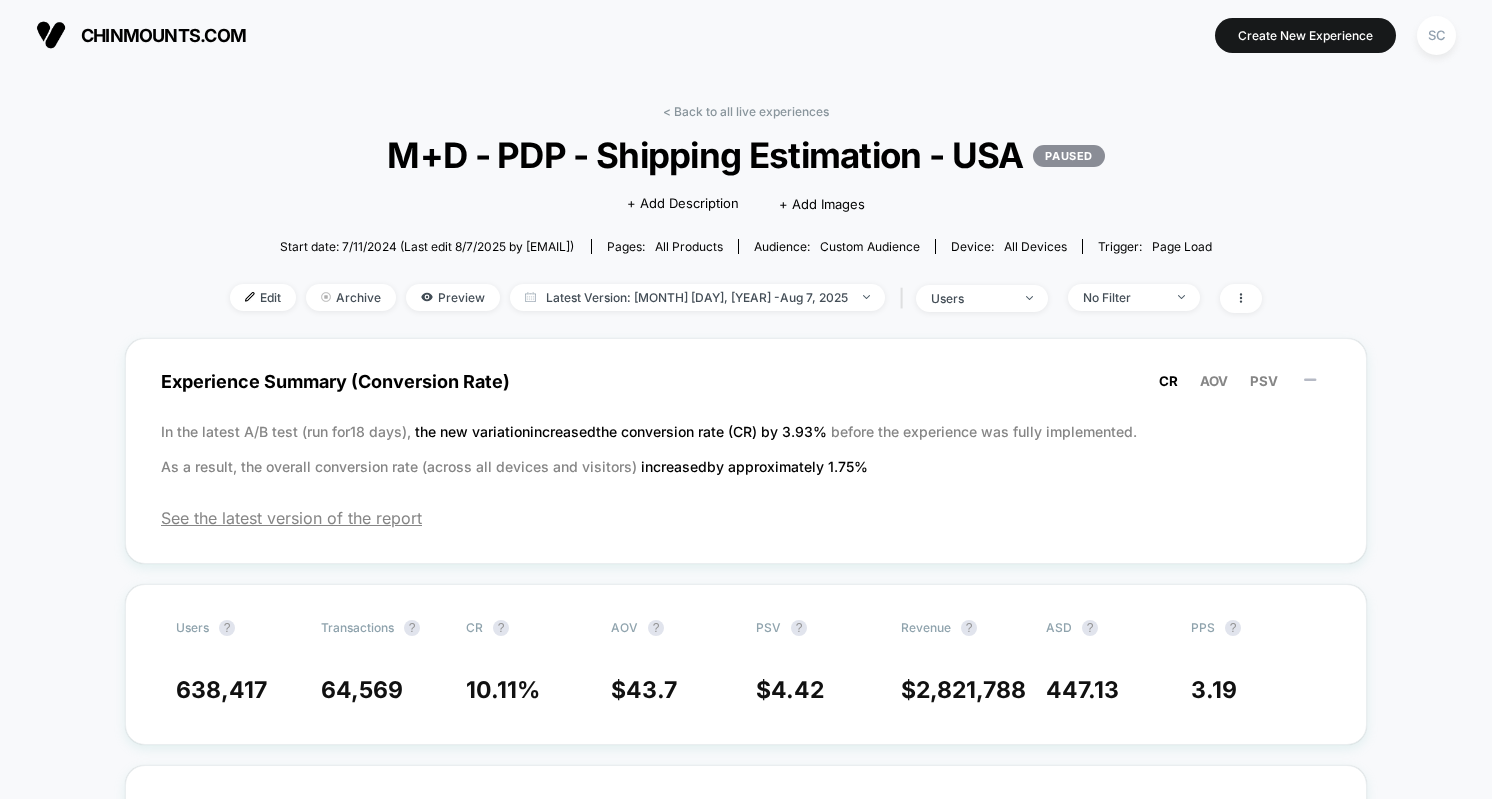click on "< Back to all live experiences M+D - PDP - Shipping Estimation - USA PAUSED Click to edit experience details + Add Description + Add Images Start date: [MONTH]/[DAY]/[YEAR] (Last edit [MONTH]/[DAY]/[YEAR] by info@chinmounts.com) Pages: all products Audience: Custom Audience Device: all devices Trigger: Page Load Edit Archive Preview Preview Latest Version: [MONTH] [DAY], [YEAR] - [MONTH] [DAY], [YEAR] | users No Filter" at bounding box center (746, 221) 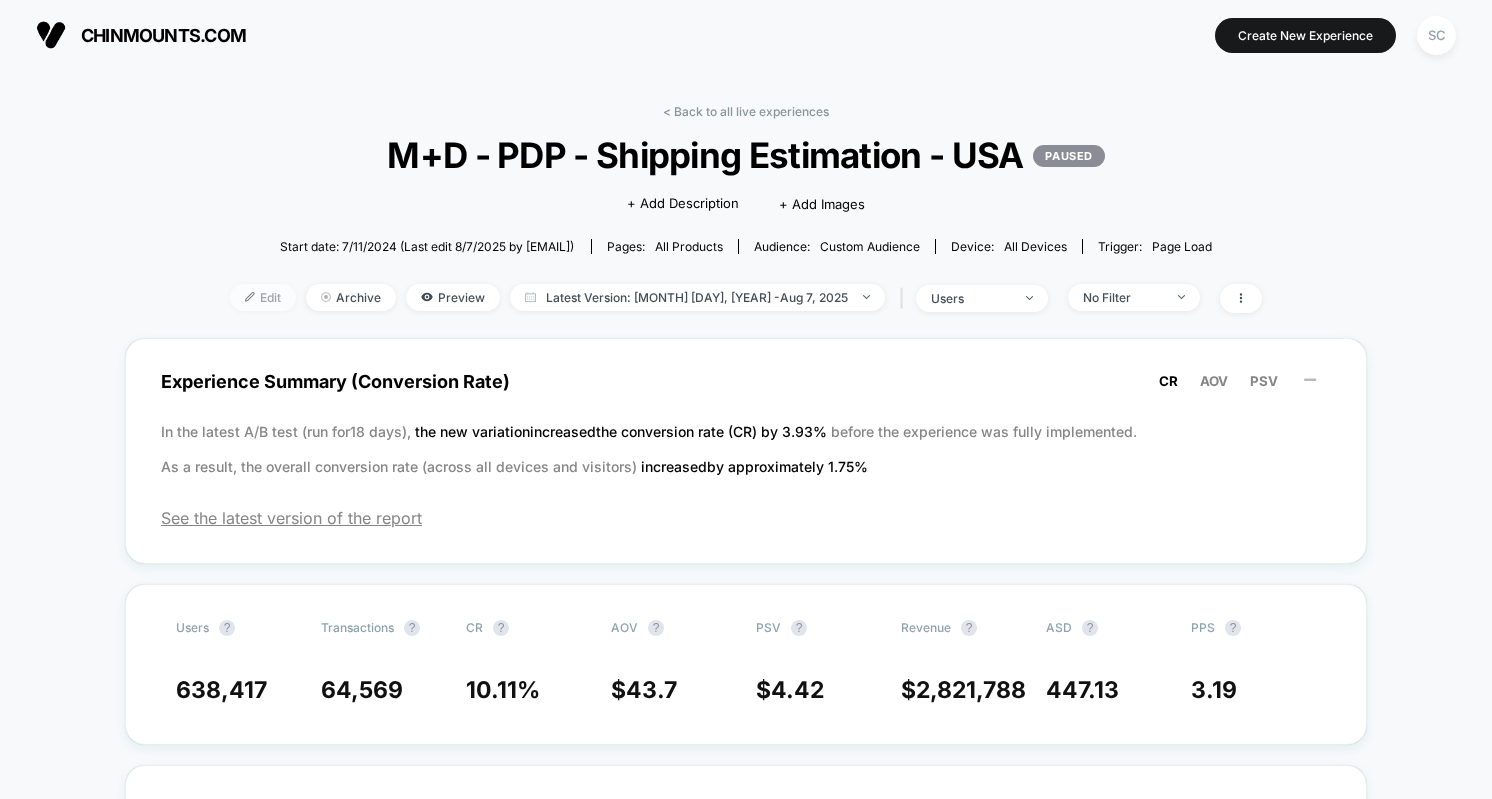 click on "Edit" at bounding box center [263, 297] 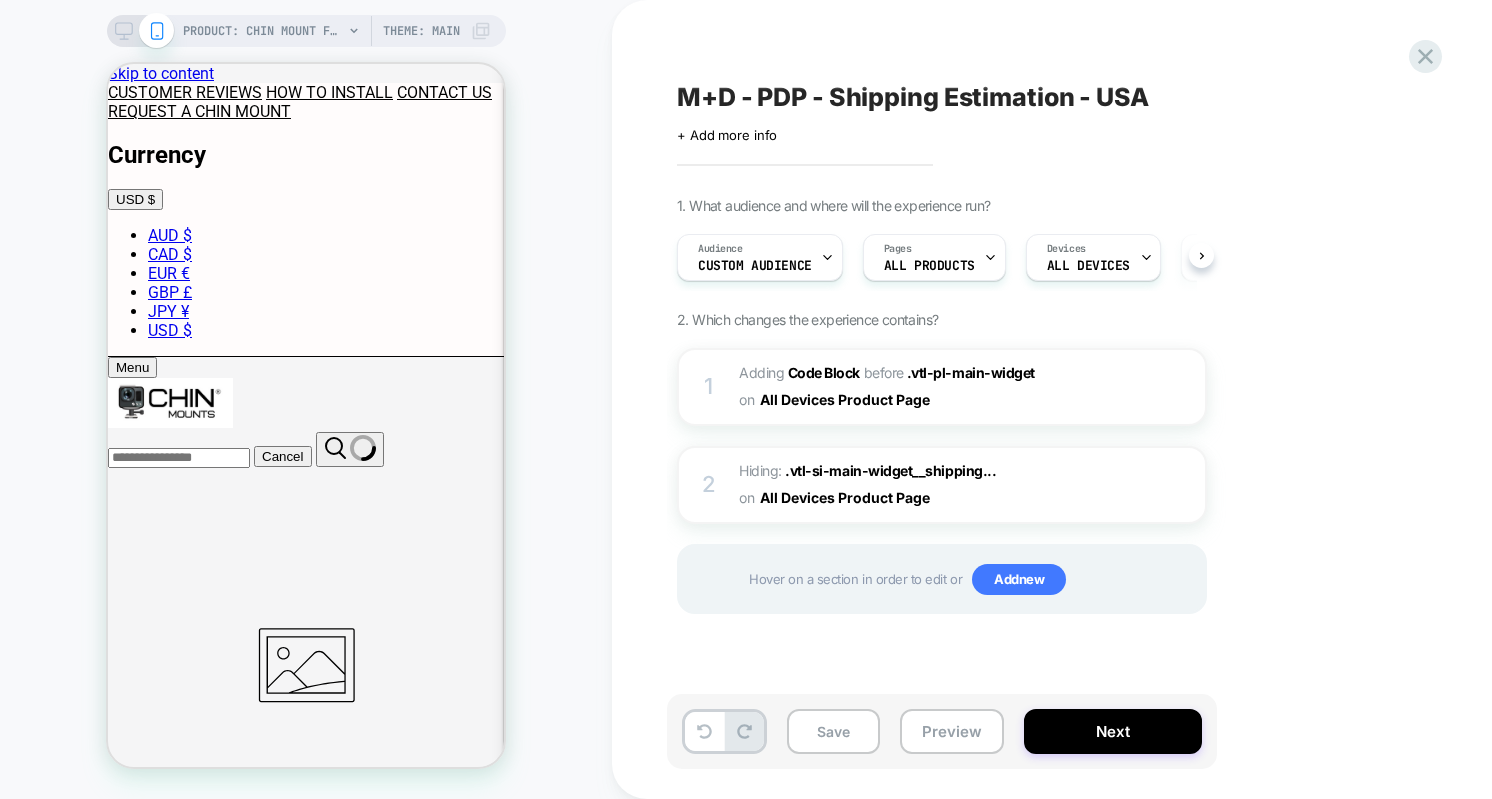 scroll, scrollTop: 0, scrollLeft: 0, axis: both 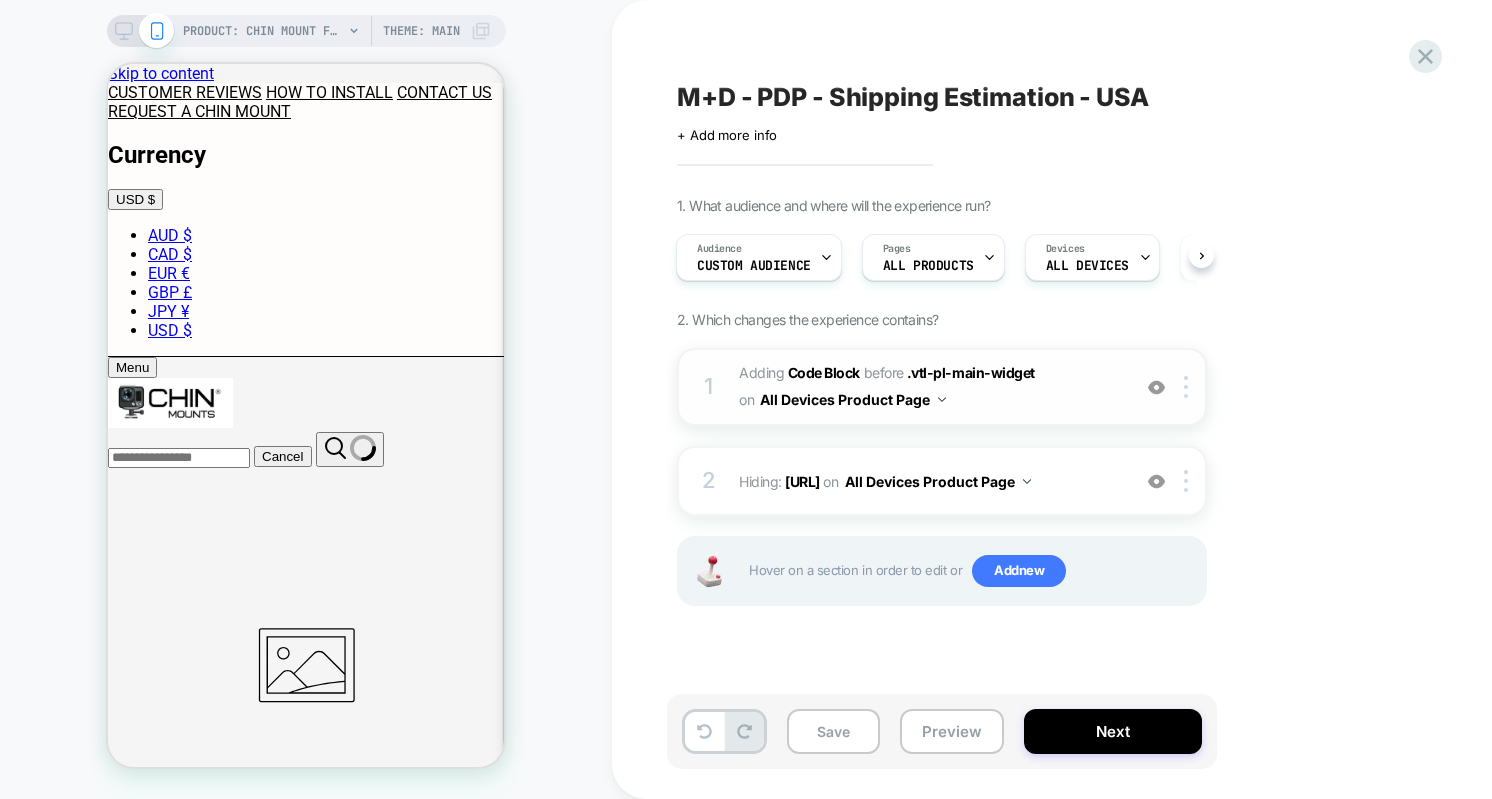 click on "Adding   Code Block   BEFORE .vtl-pl-main-widget .vtl-pl-main-widget   on All Devices Product Page" at bounding box center [929, 387] 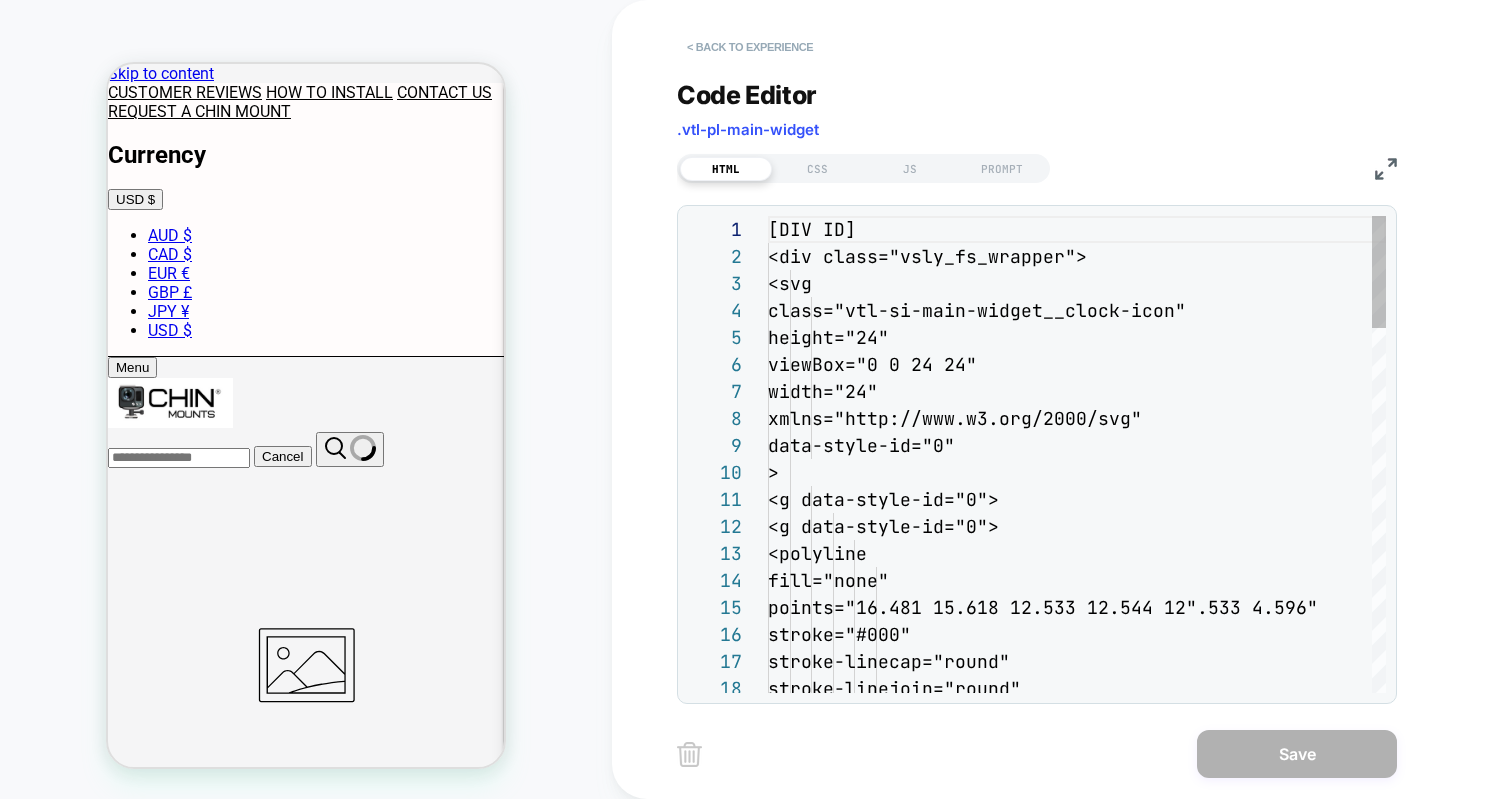 scroll, scrollTop: 270, scrollLeft: 0, axis: vertical 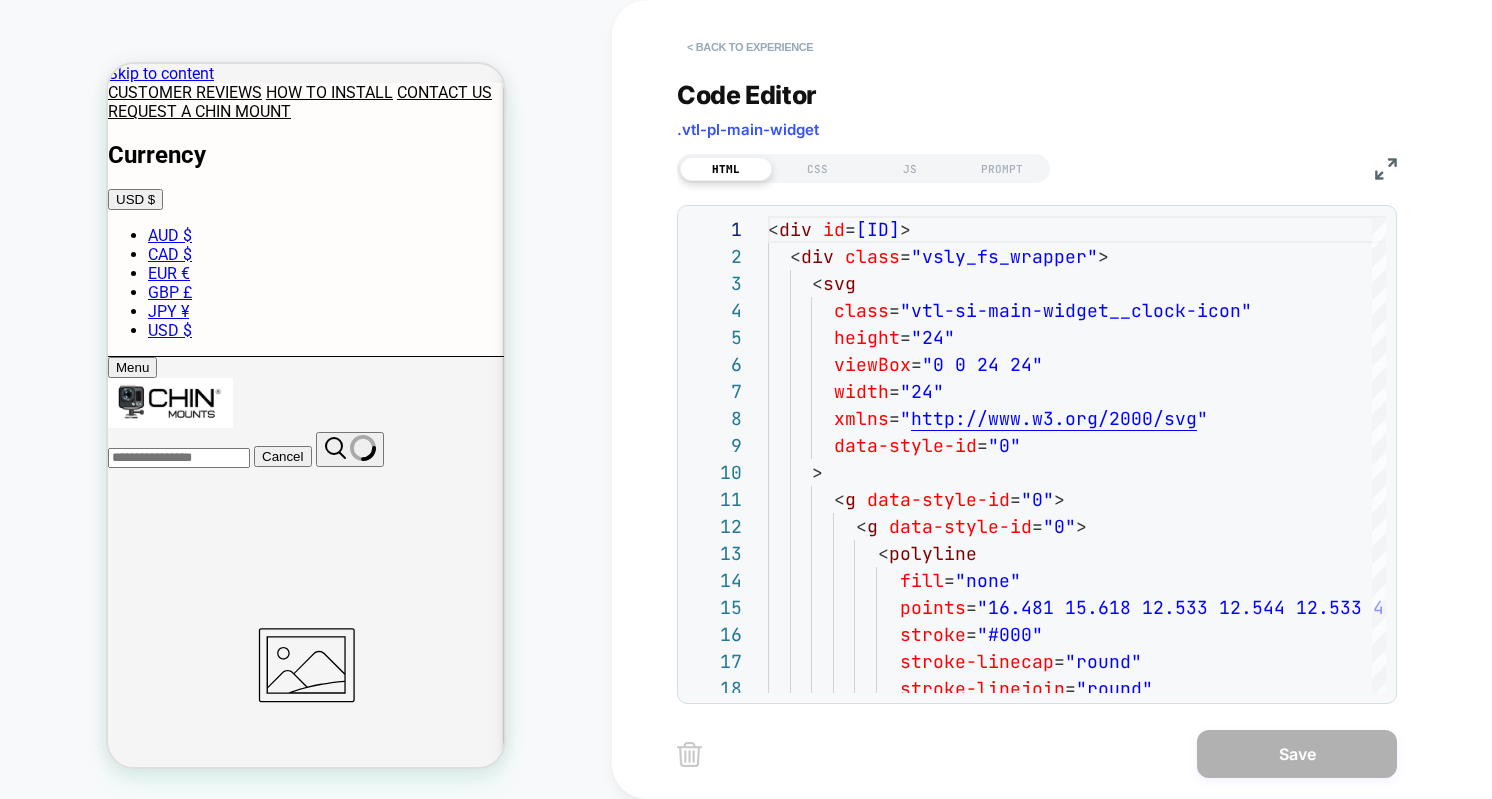 click on "< Back to experience" at bounding box center [750, 47] 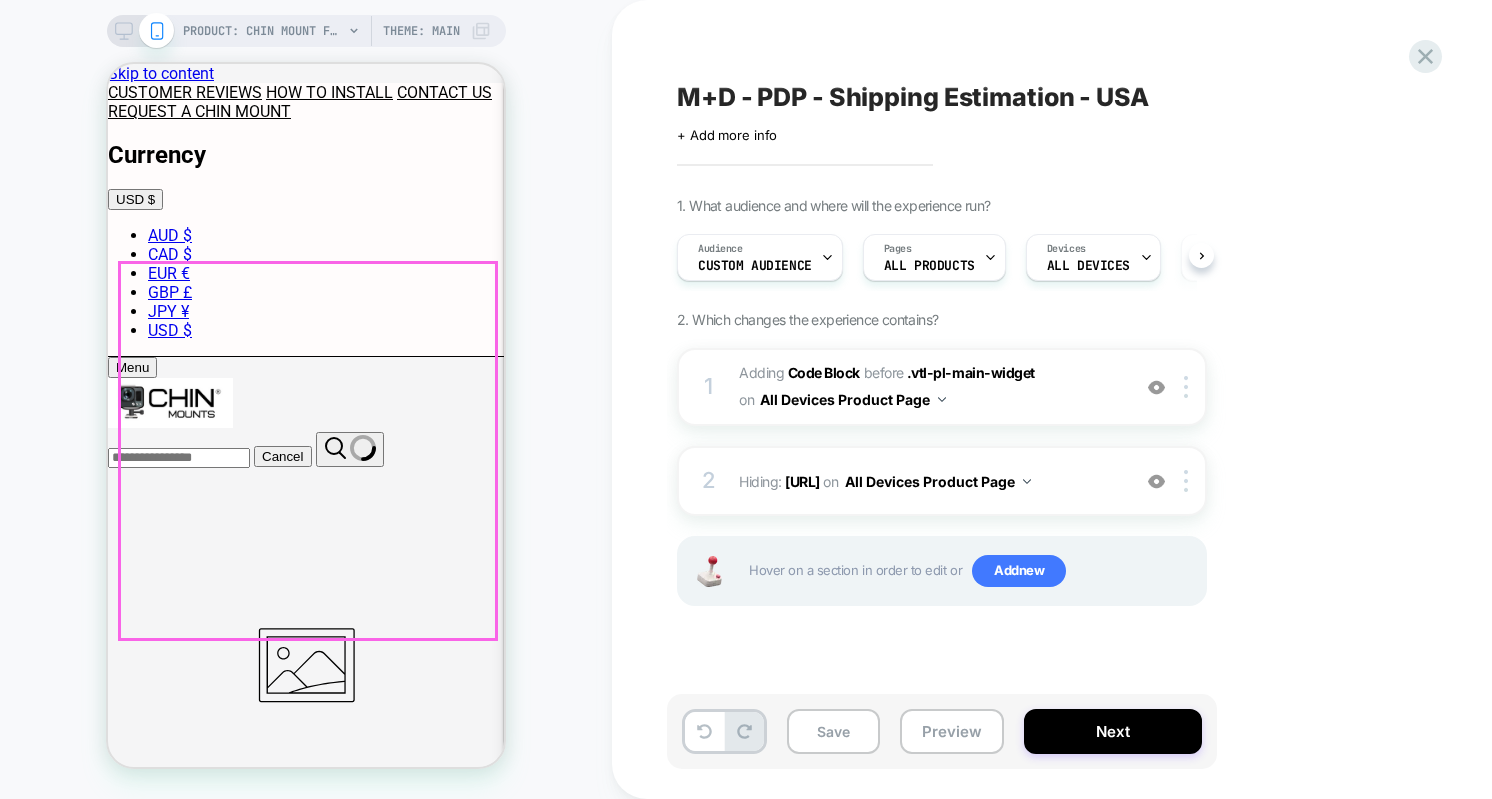 scroll, scrollTop: 0, scrollLeft: 1, axis: horizontal 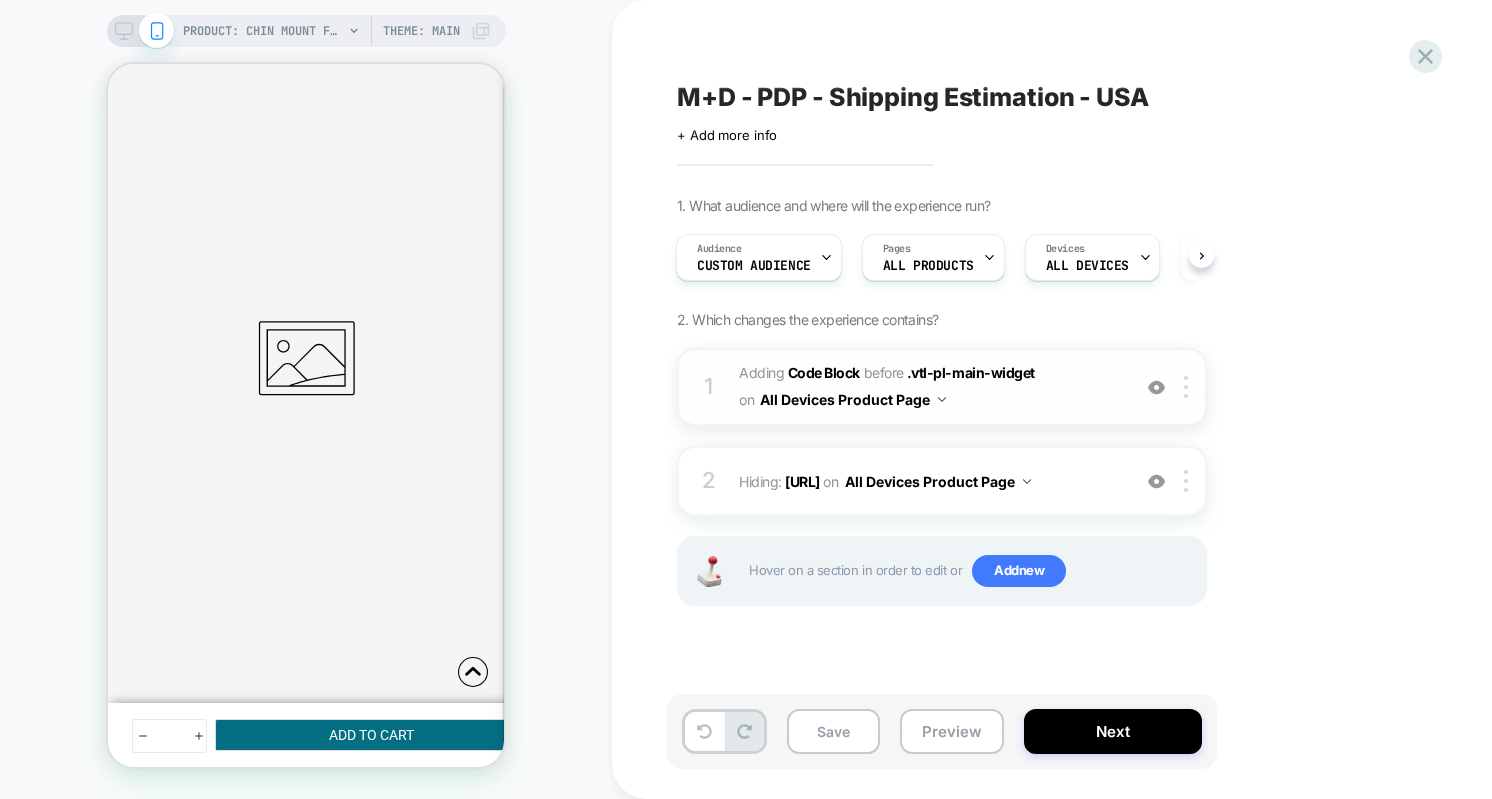 click at bounding box center (1156, 387) 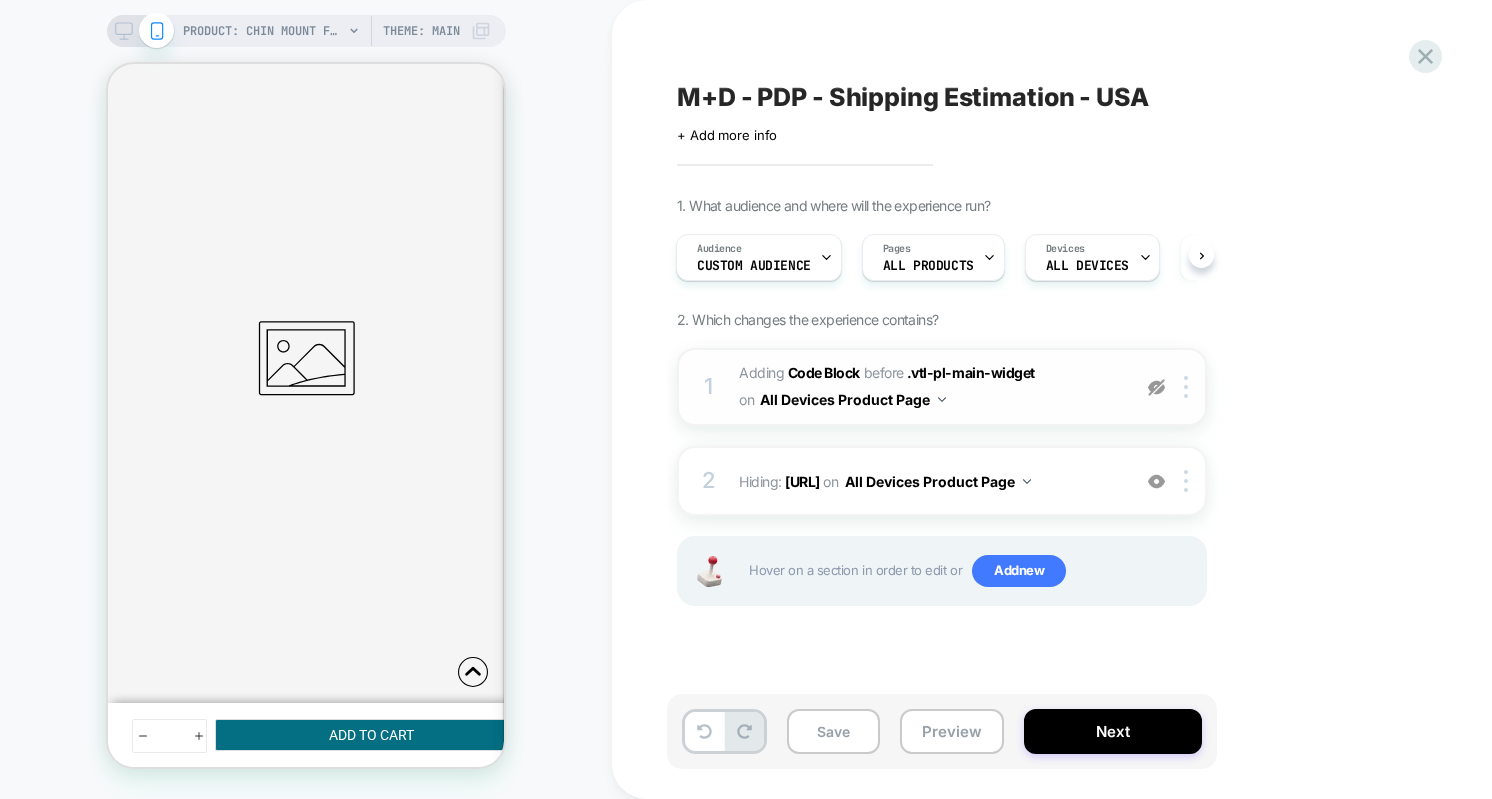 click at bounding box center (1156, 387) 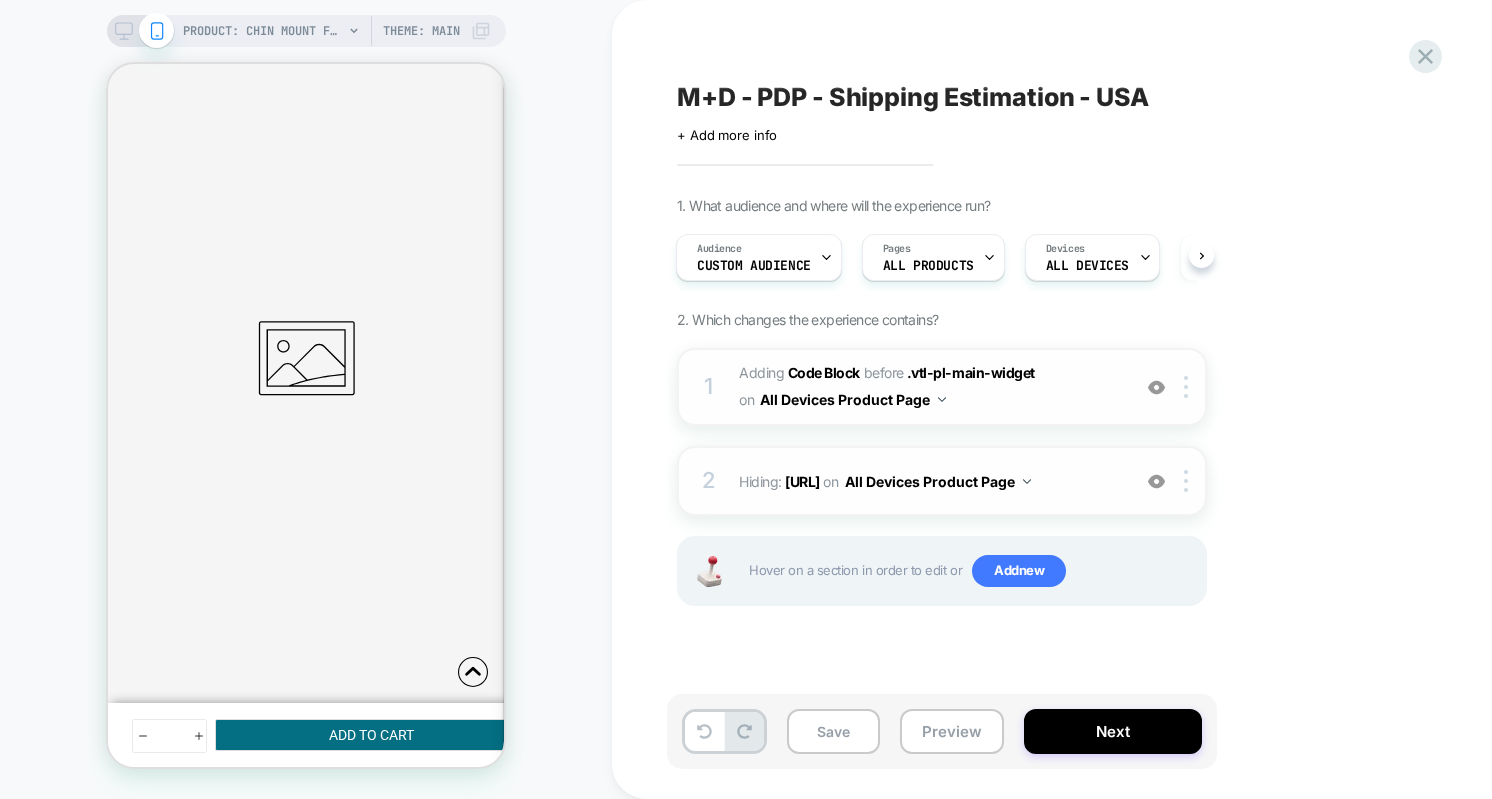 click at bounding box center (1156, 481) 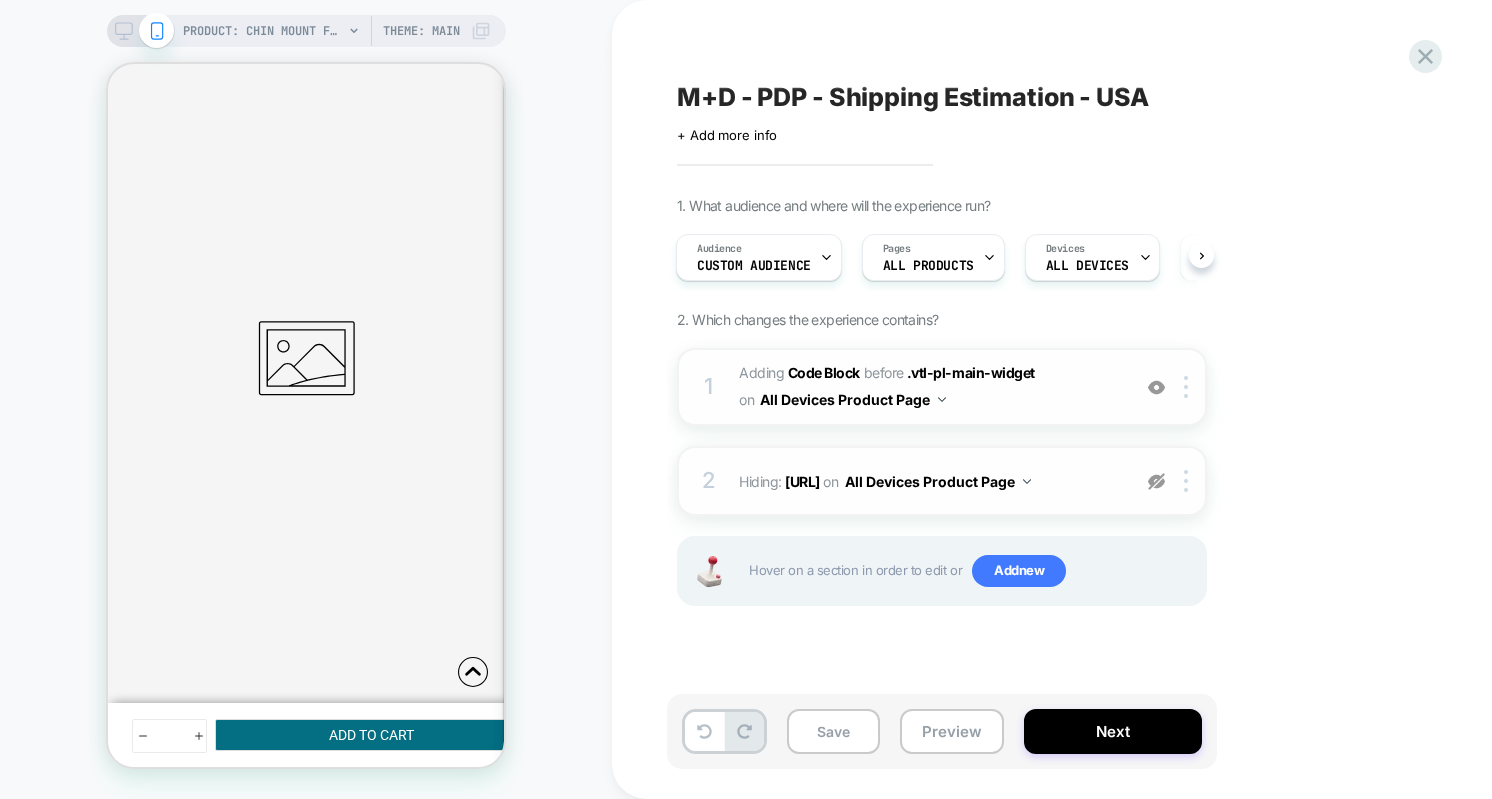 click at bounding box center (1156, 481) 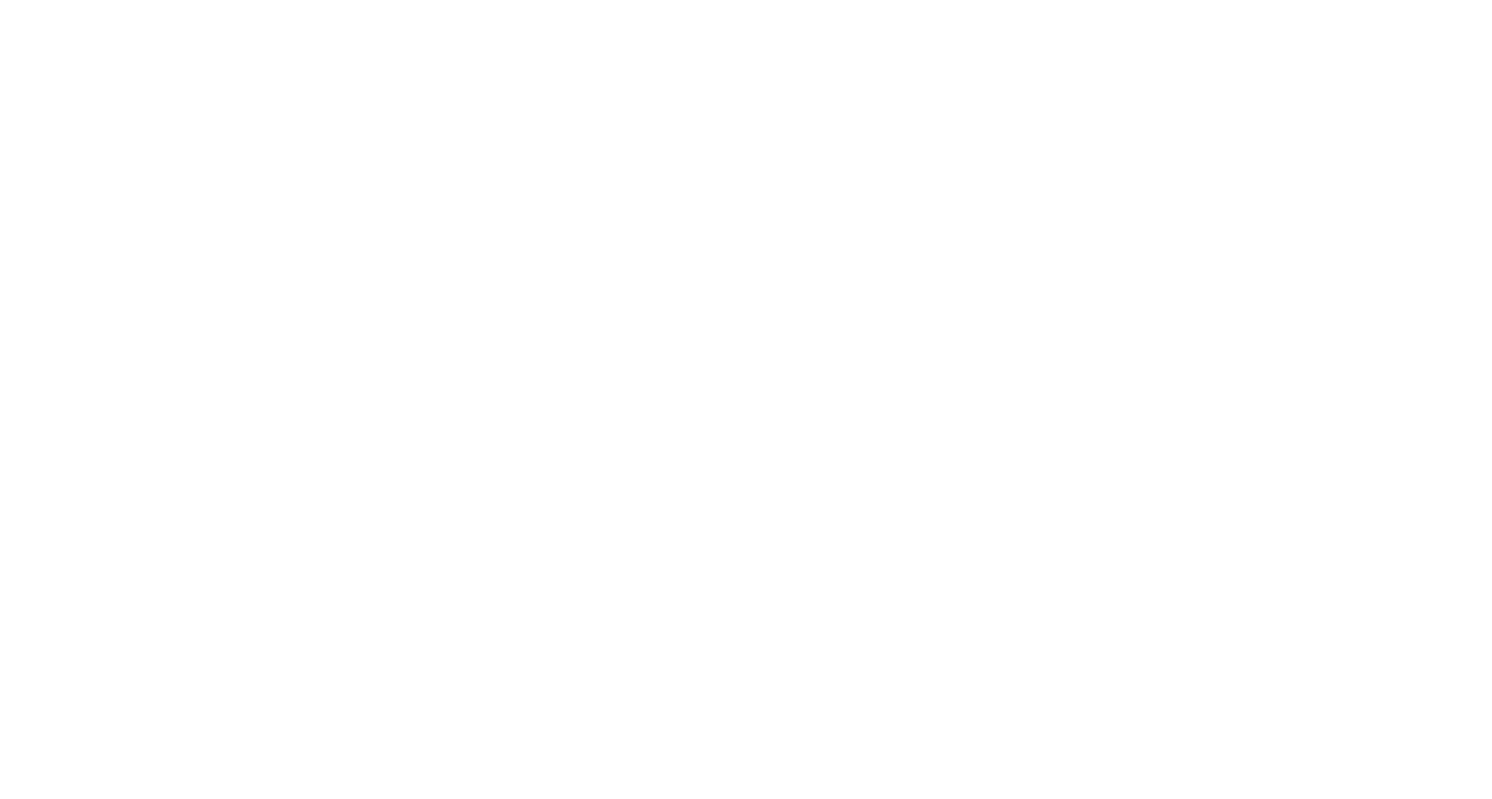 scroll, scrollTop: 0, scrollLeft: 0, axis: both 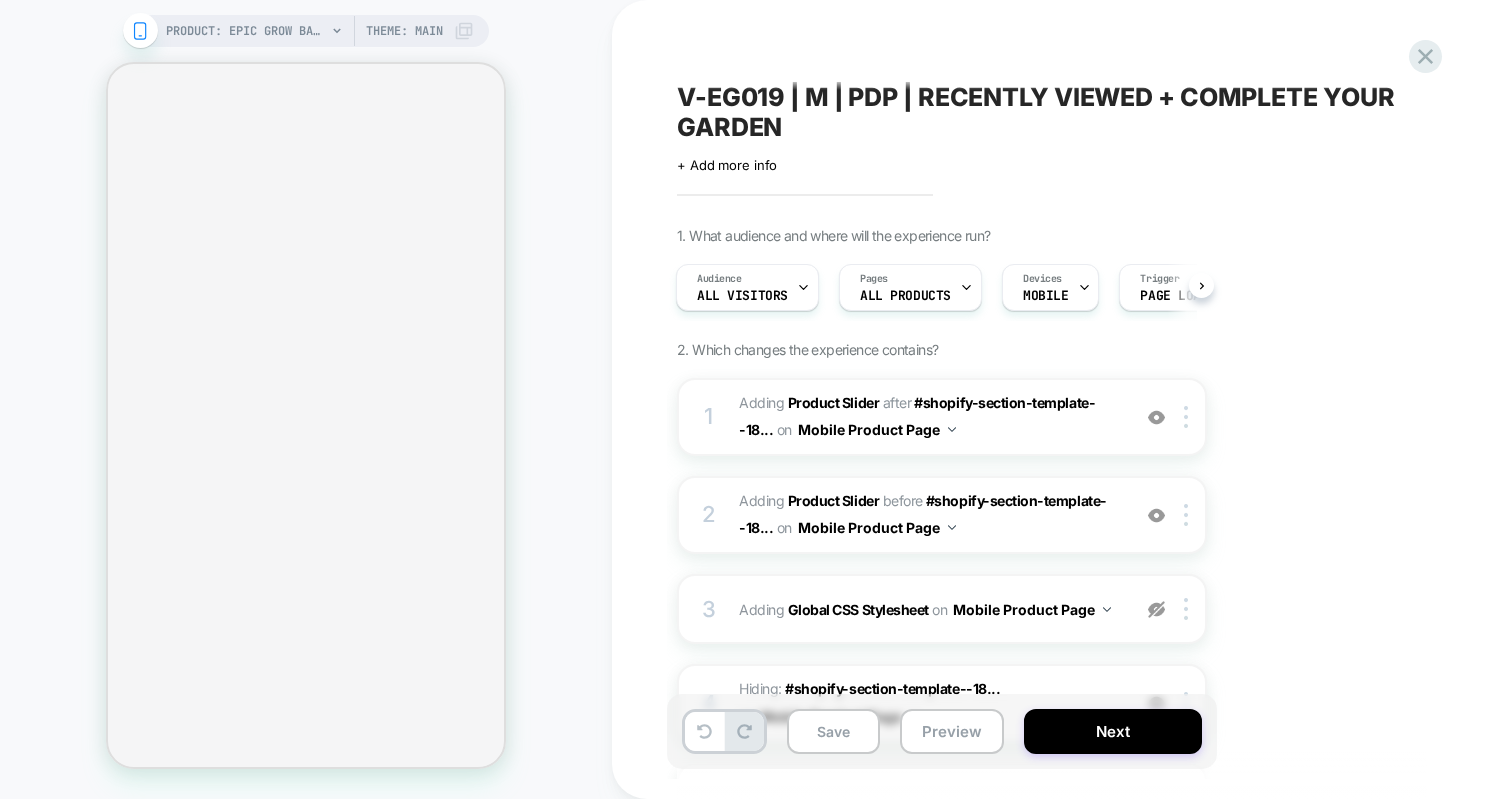 click on "Theme: MAIN" at bounding box center (404, 31) 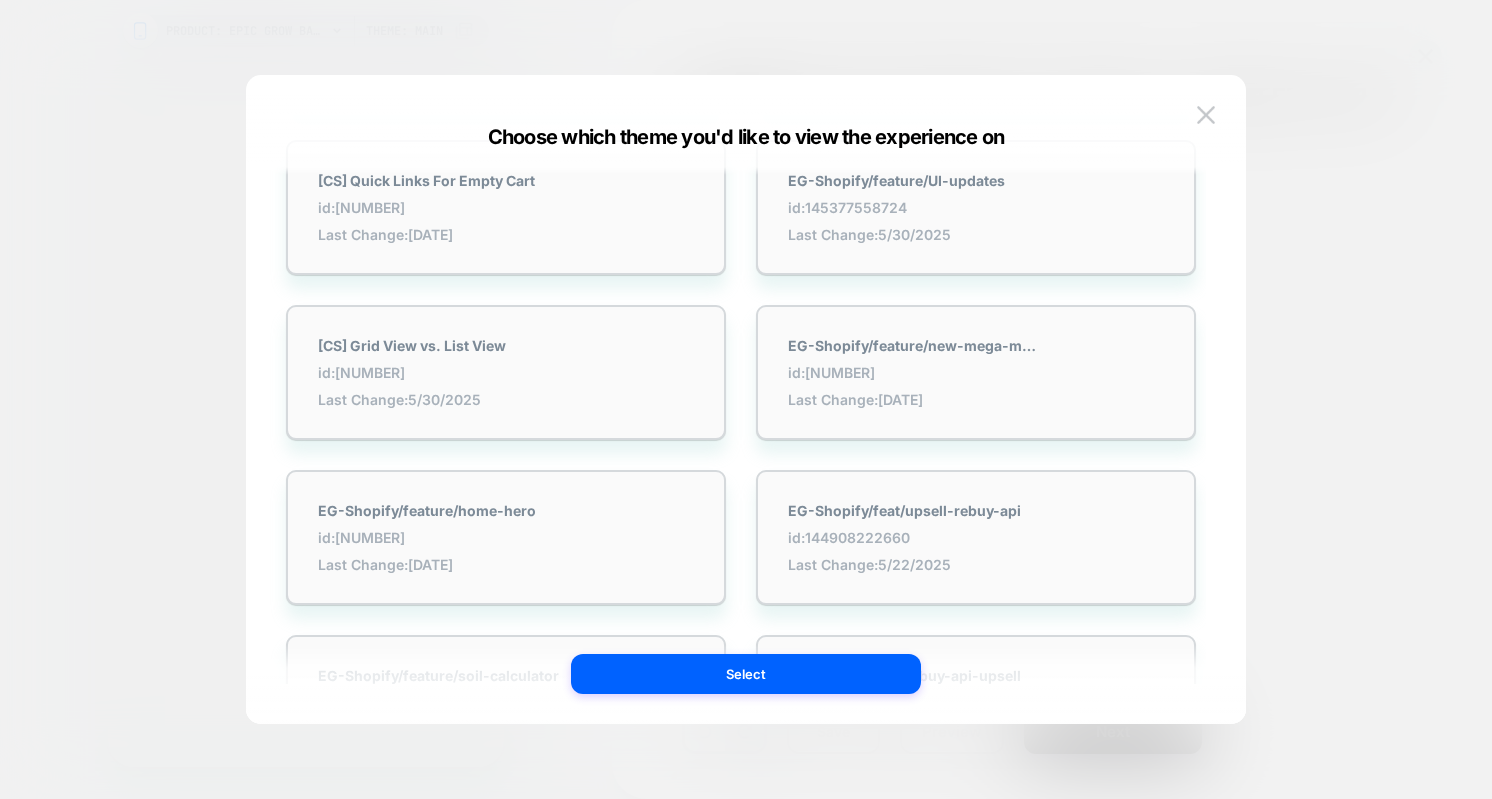 scroll, scrollTop: 1482, scrollLeft: 0, axis: vertical 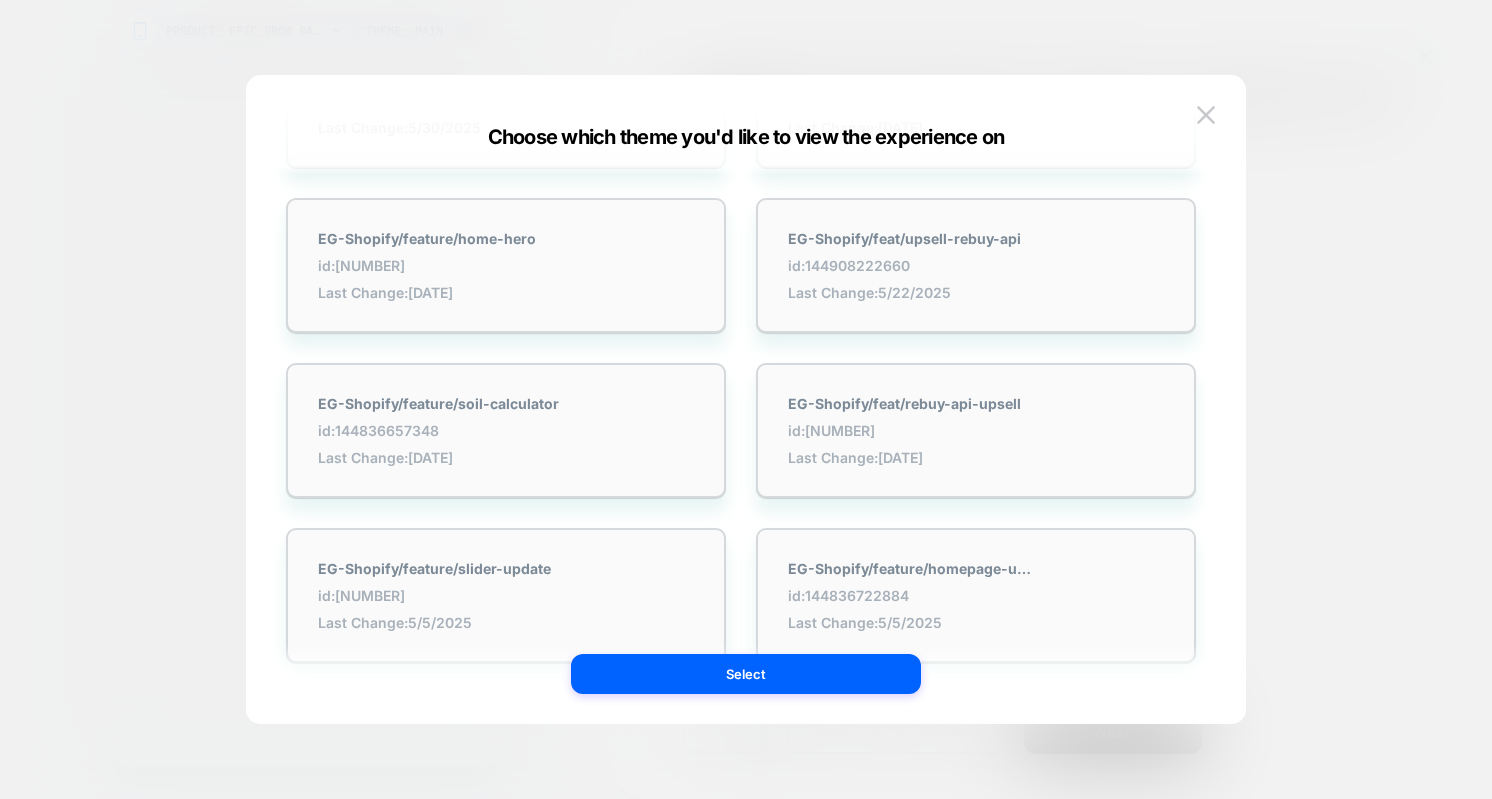 click at bounding box center (746, 399) 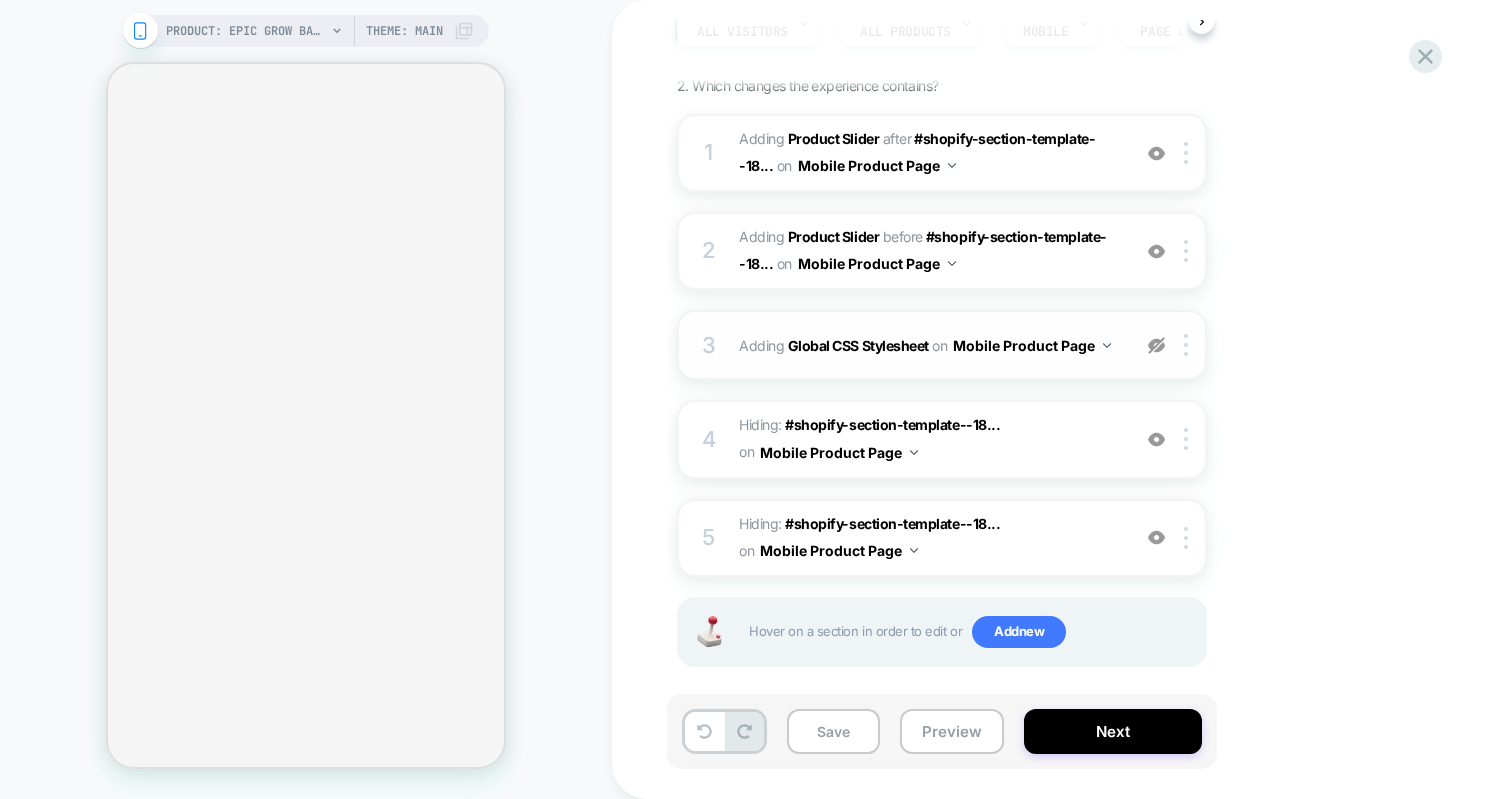 scroll, scrollTop: 247, scrollLeft: 0, axis: vertical 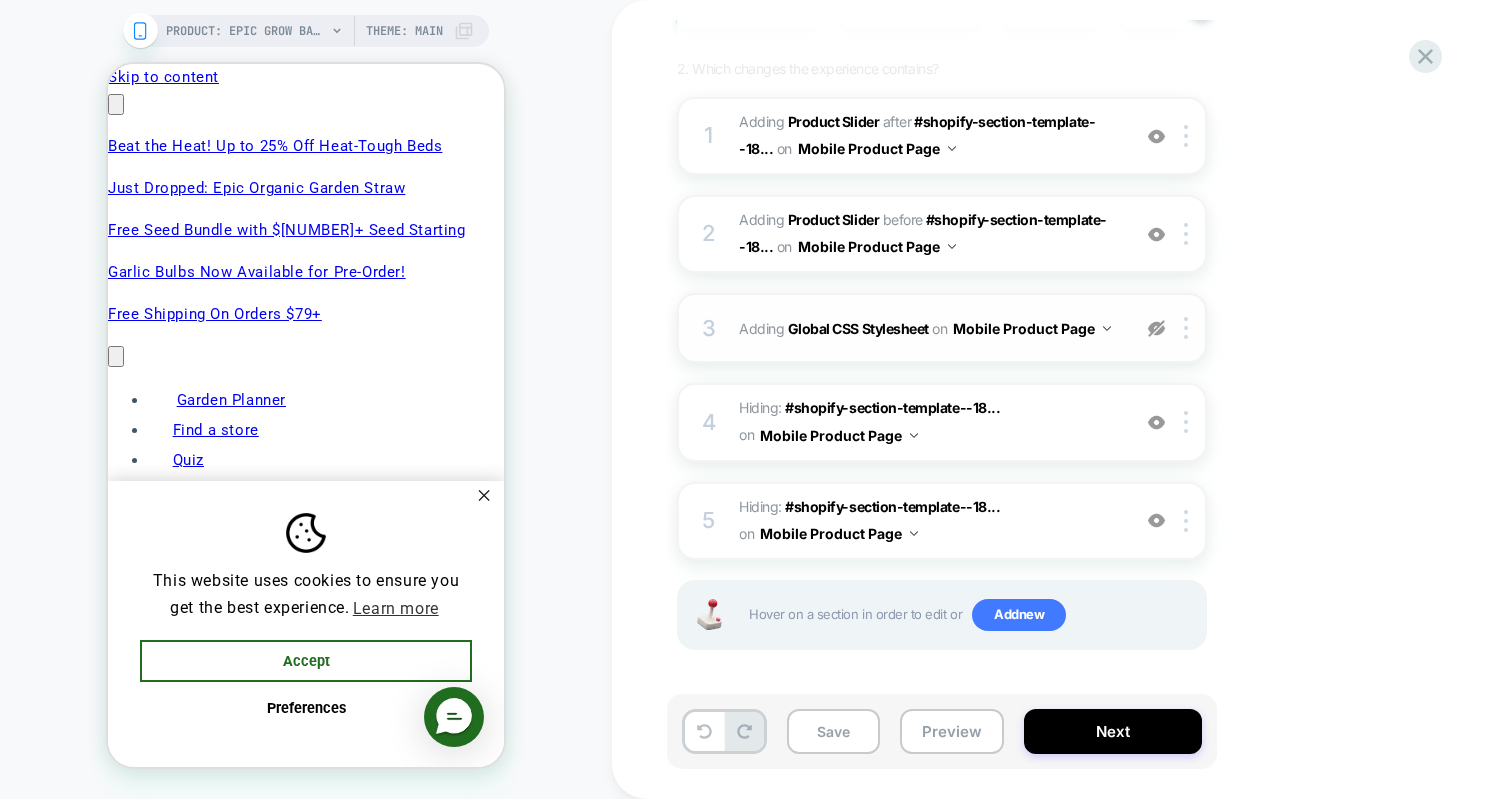 click on "3 Adding   Global CSS Stylesheet   on Mobile Product Page Copy to   Desktop Target   All Devices Delete" at bounding box center (942, 328) 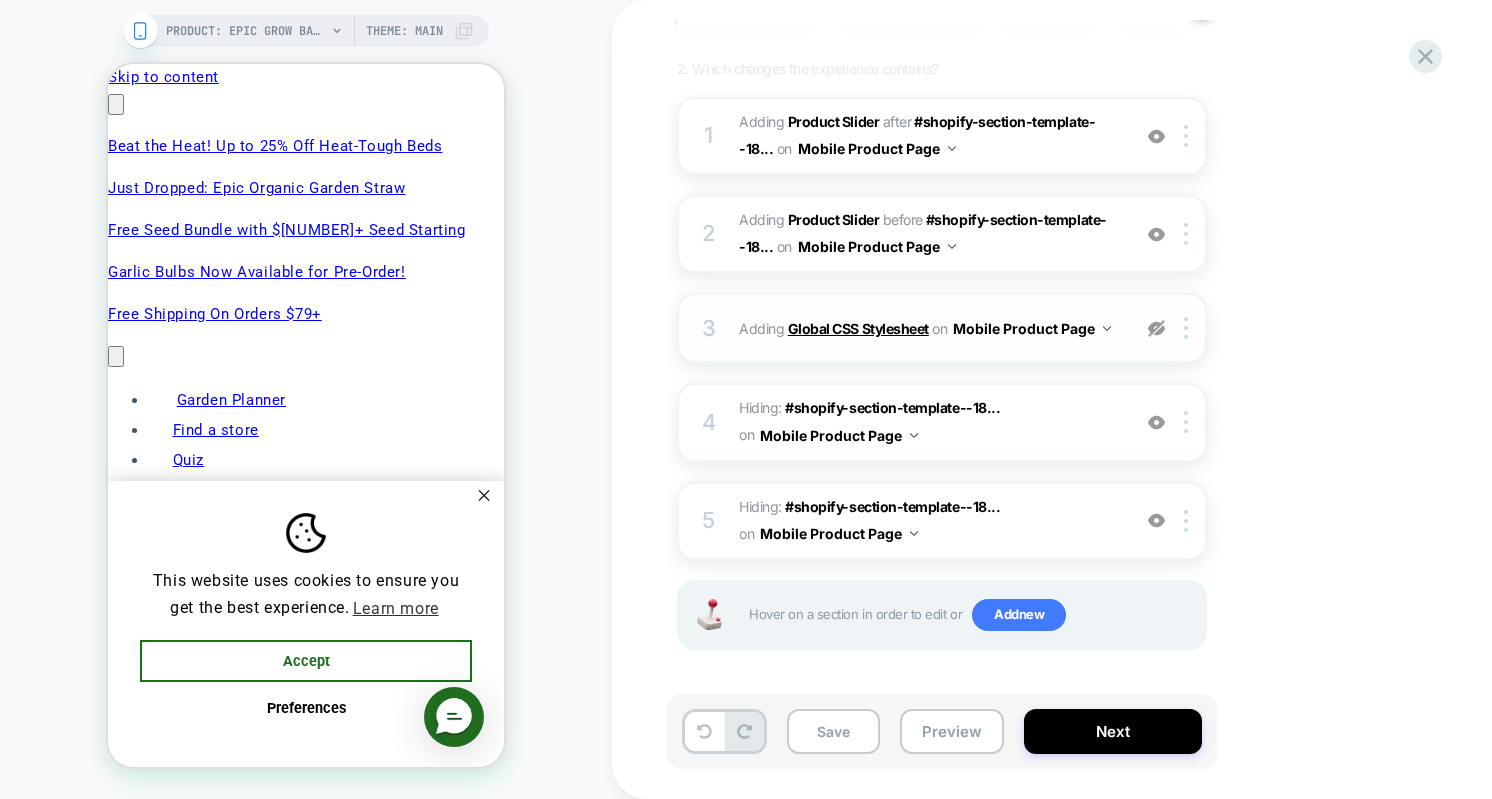 click on "Global CSS Stylesheet" at bounding box center (858, 328) 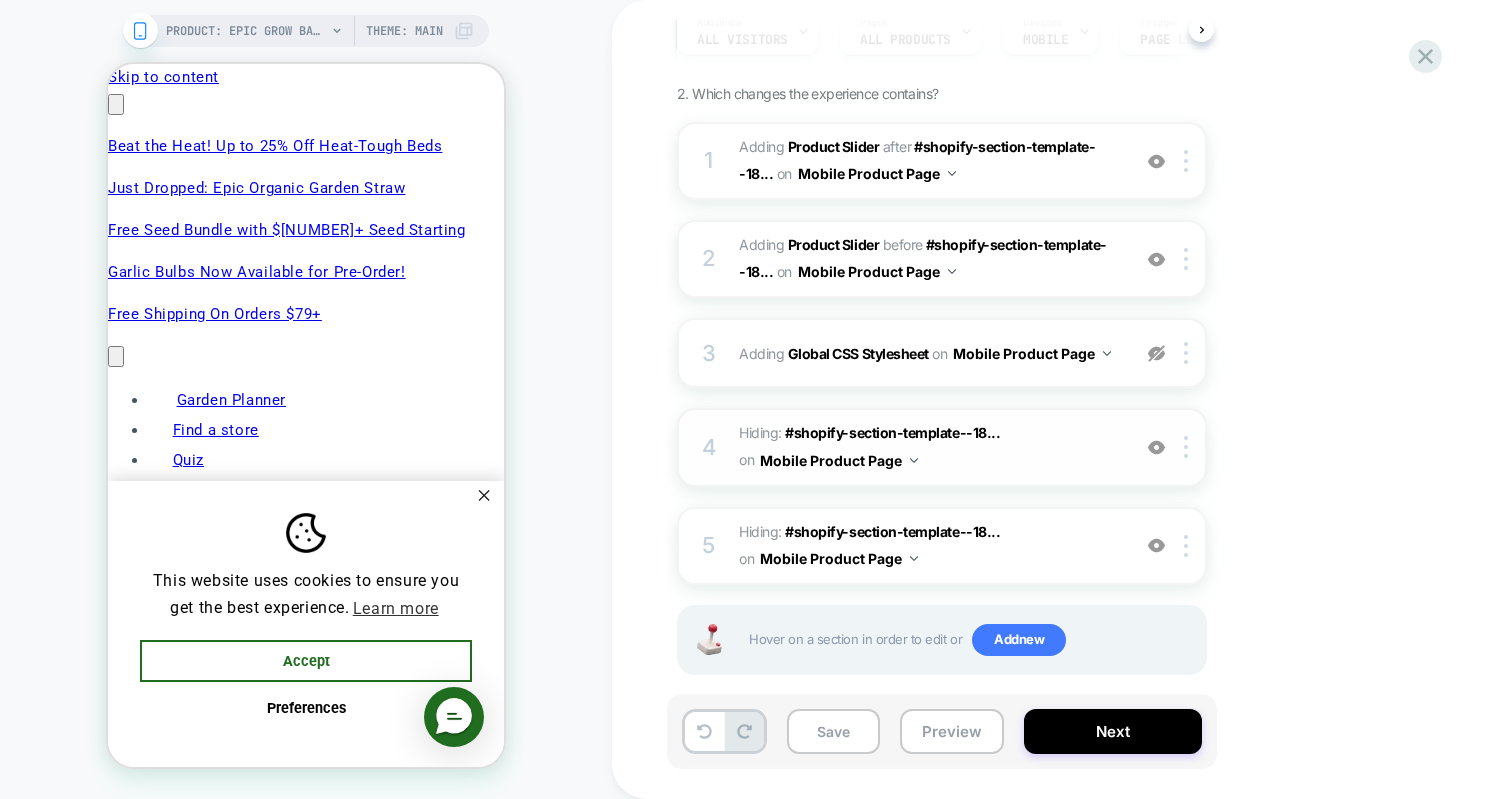 scroll, scrollTop: 281, scrollLeft: 0, axis: vertical 